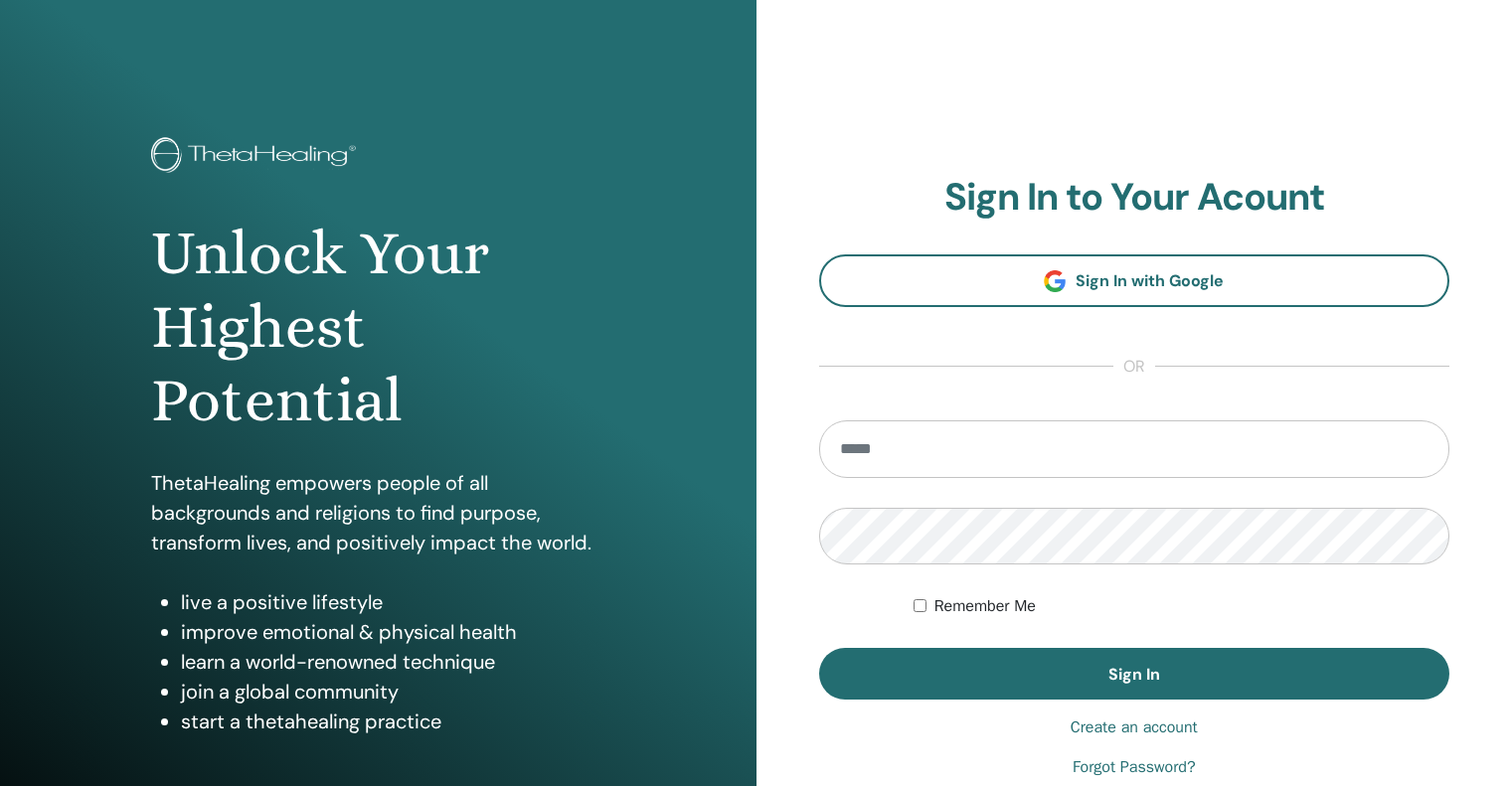 scroll, scrollTop: 0, scrollLeft: 0, axis: both 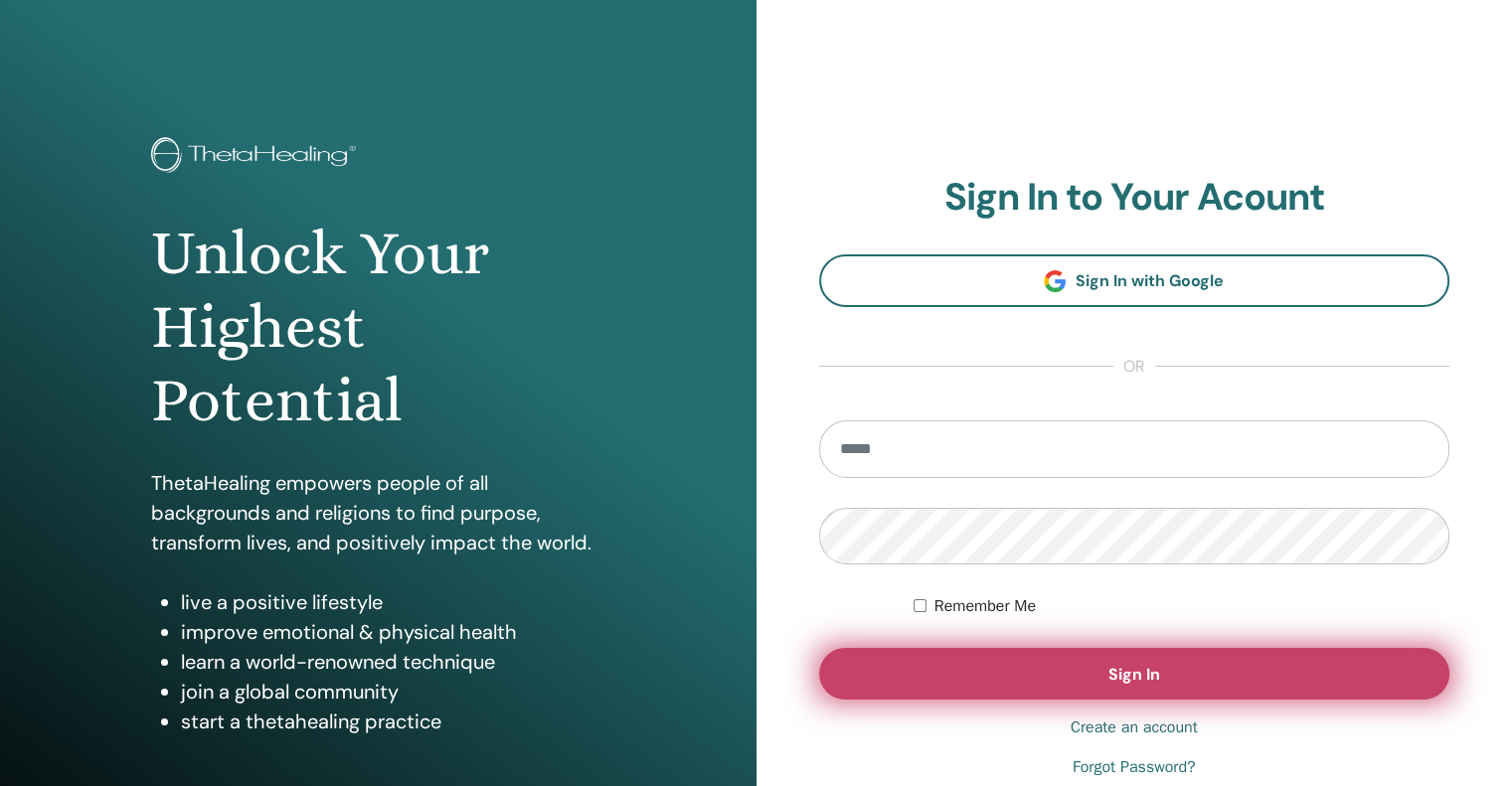 type on "**********" 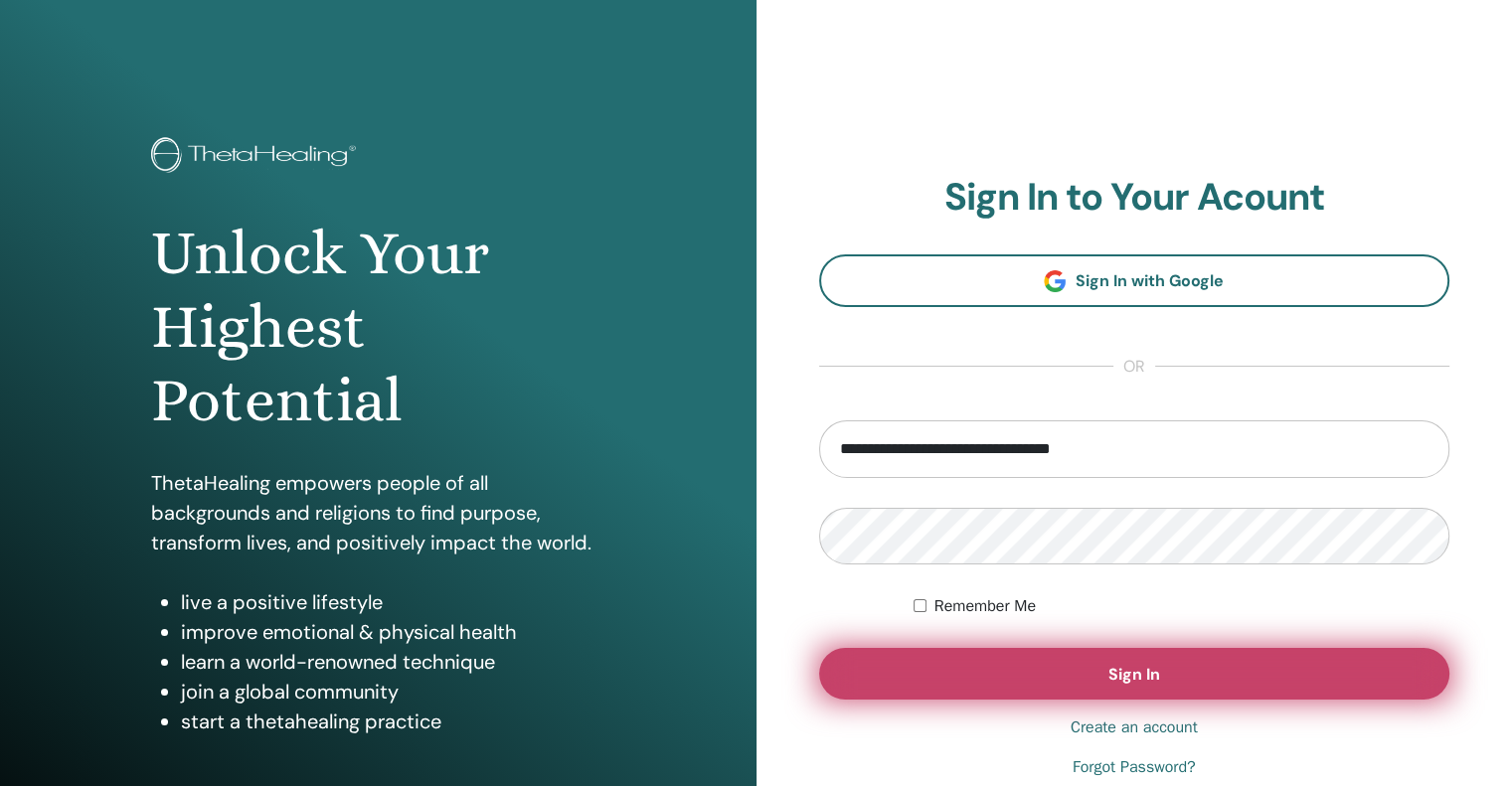 click on "Sign In" at bounding box center (1134, 674) 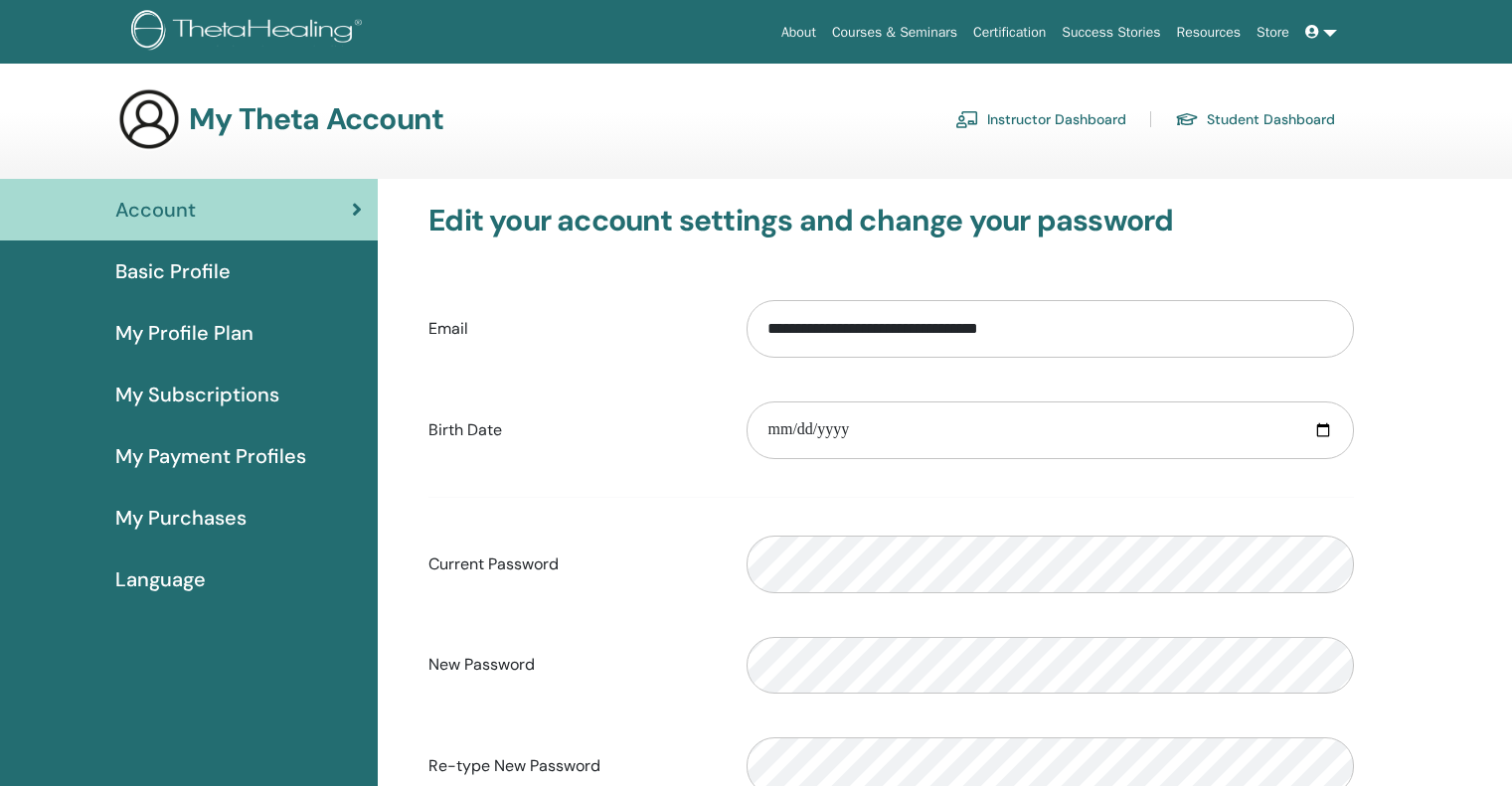 scroll, scrollTop: 0, scrollLeft: 0, axis: both 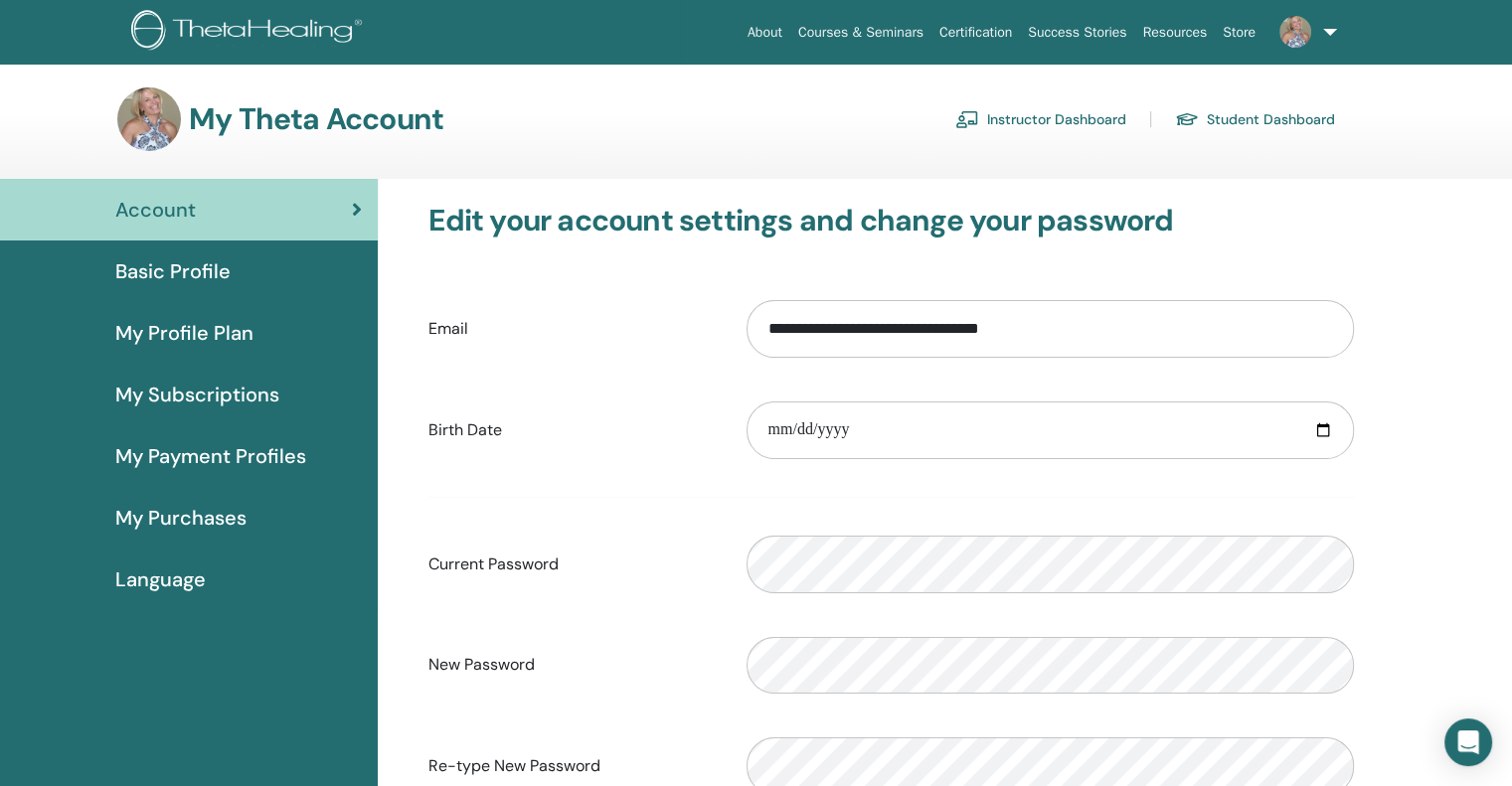 click on "Account" at bounding box center [155, 210] 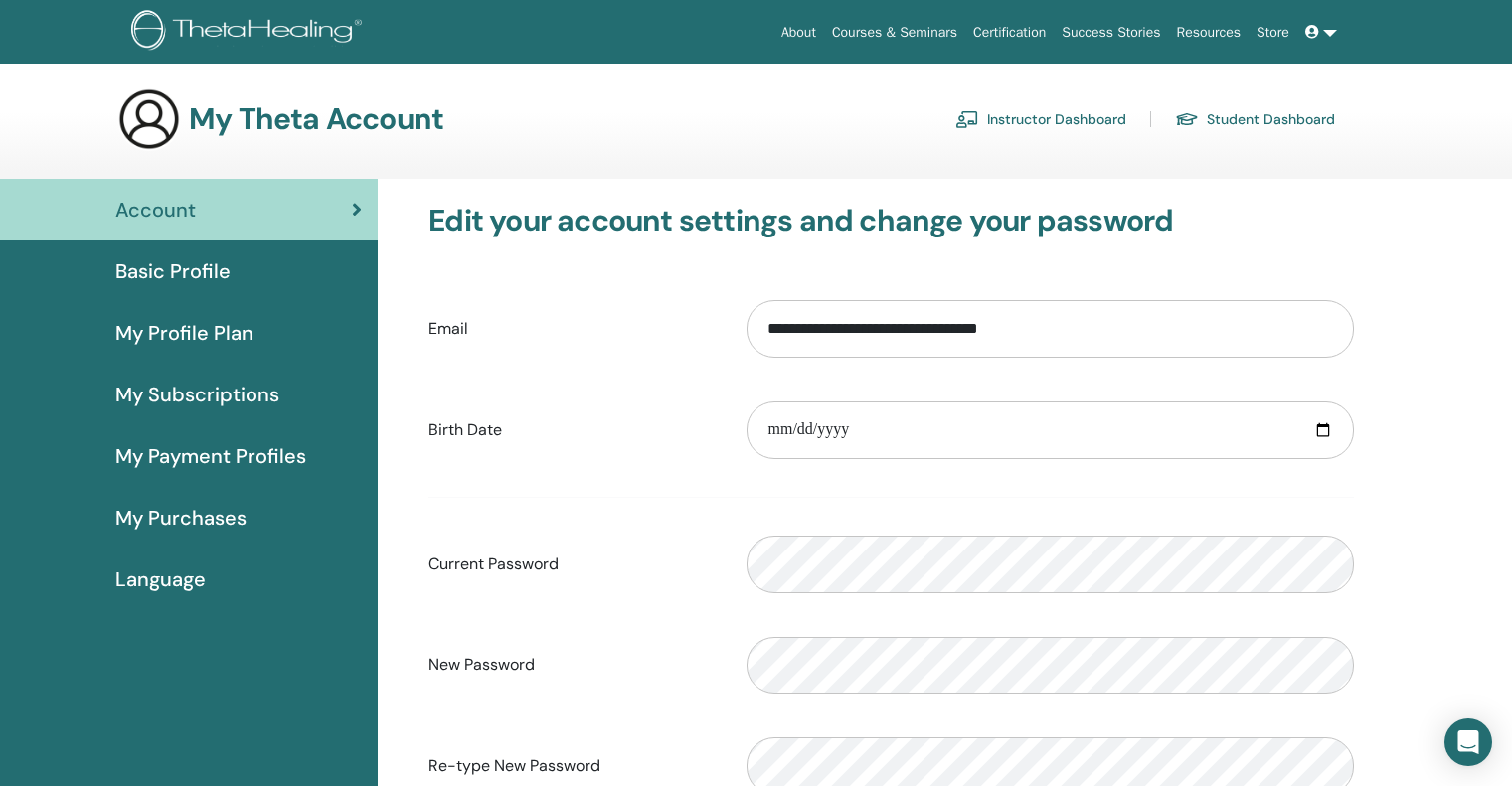 scroll, scrollTop: 0, scrollLeft: 0, axis: both 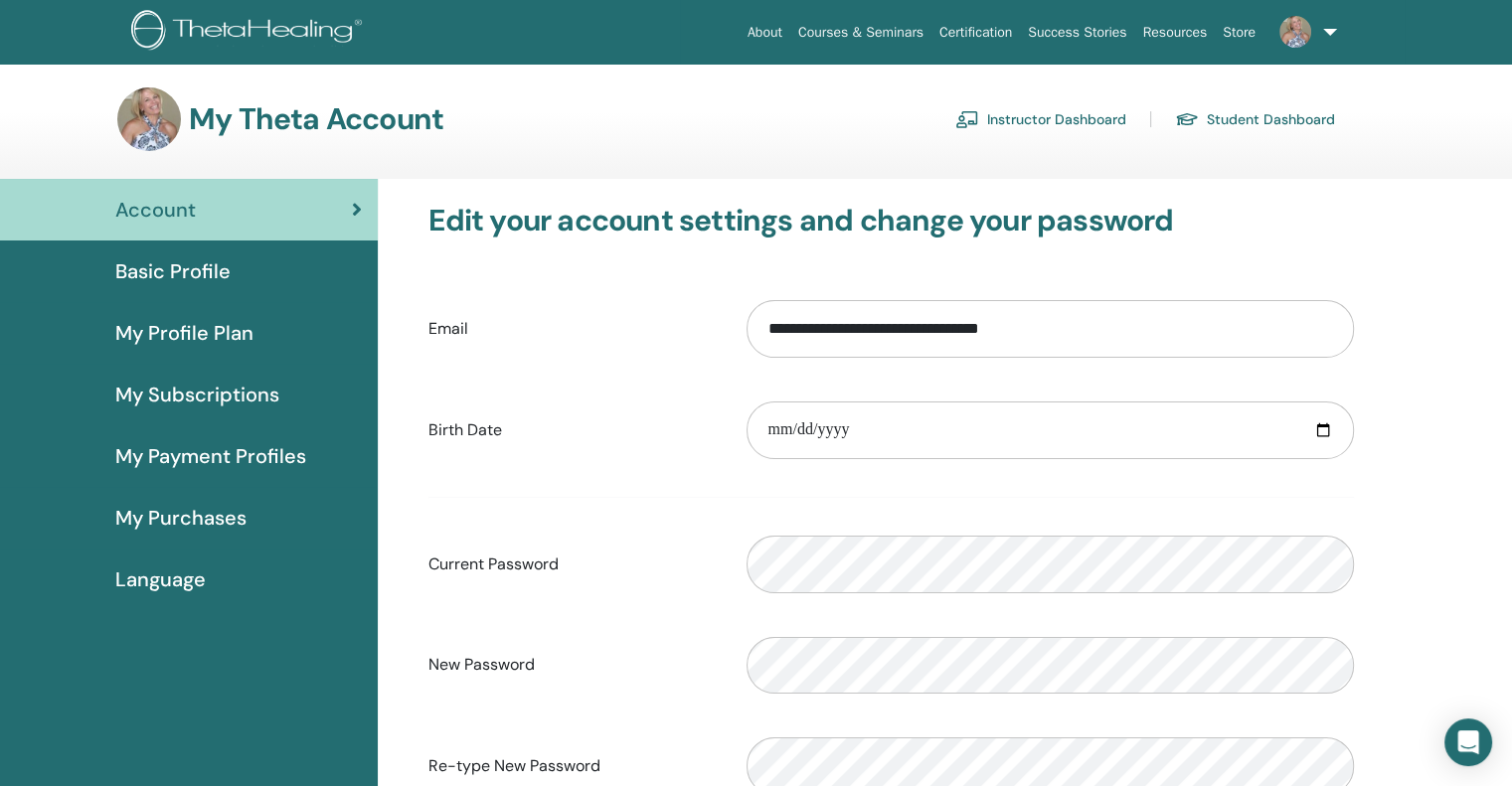 click on "Basic Profile" at bounding box center (173, 271) 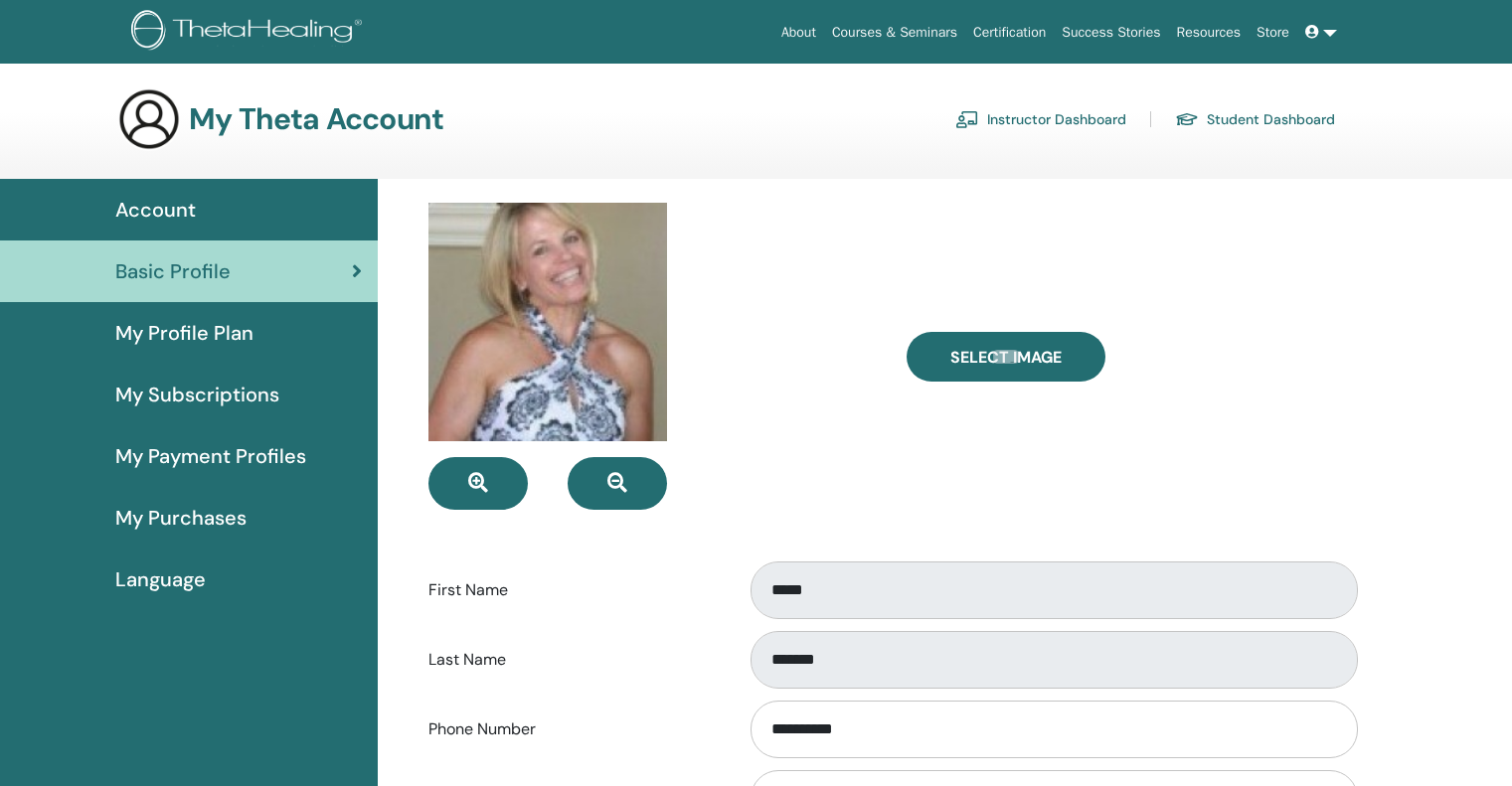 scroll, scrollTop: 0, scrollLeft: 0, axis: both 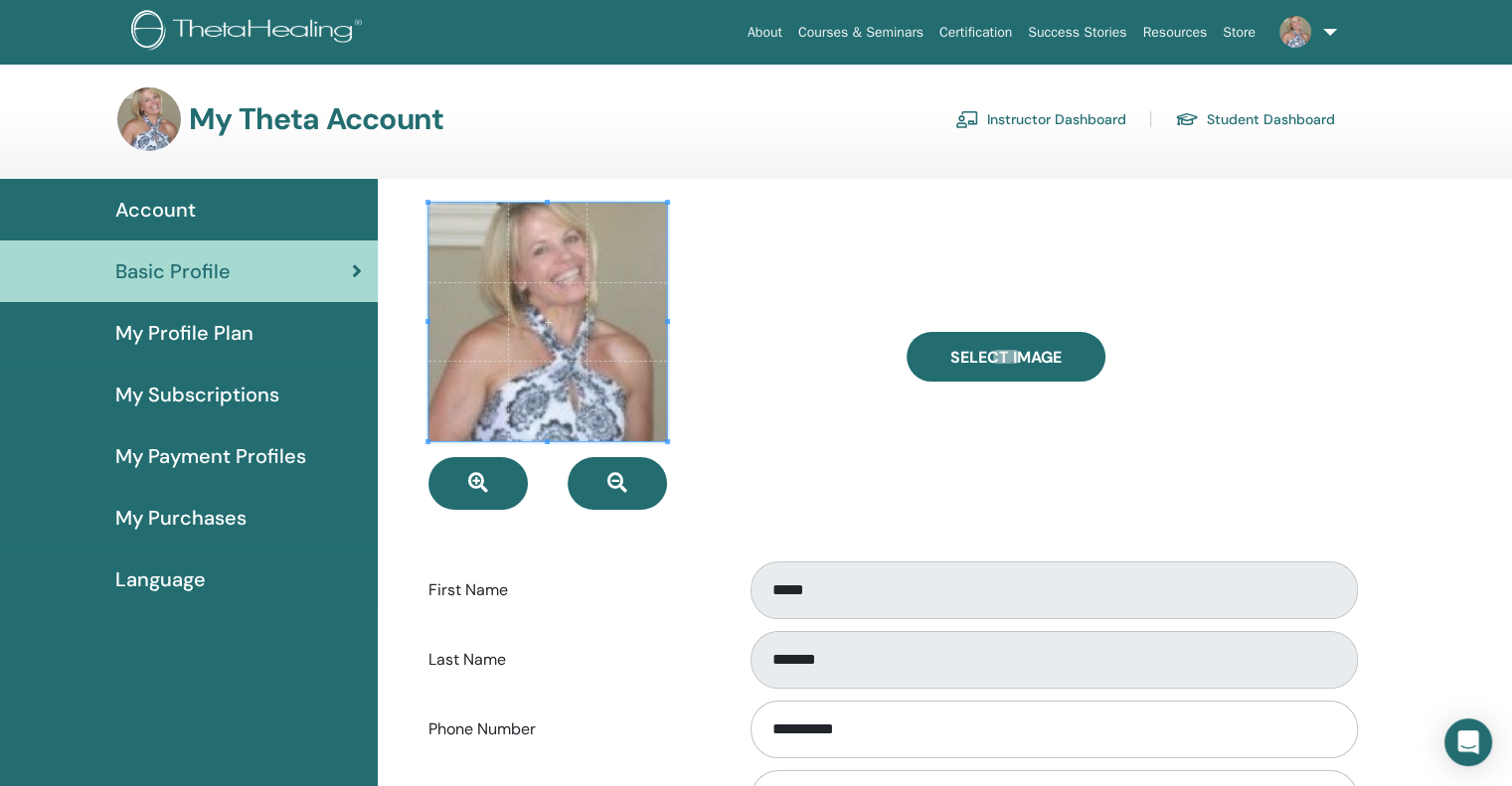 click on "Instructor Dashboard" at bounding box center (1041, 119) 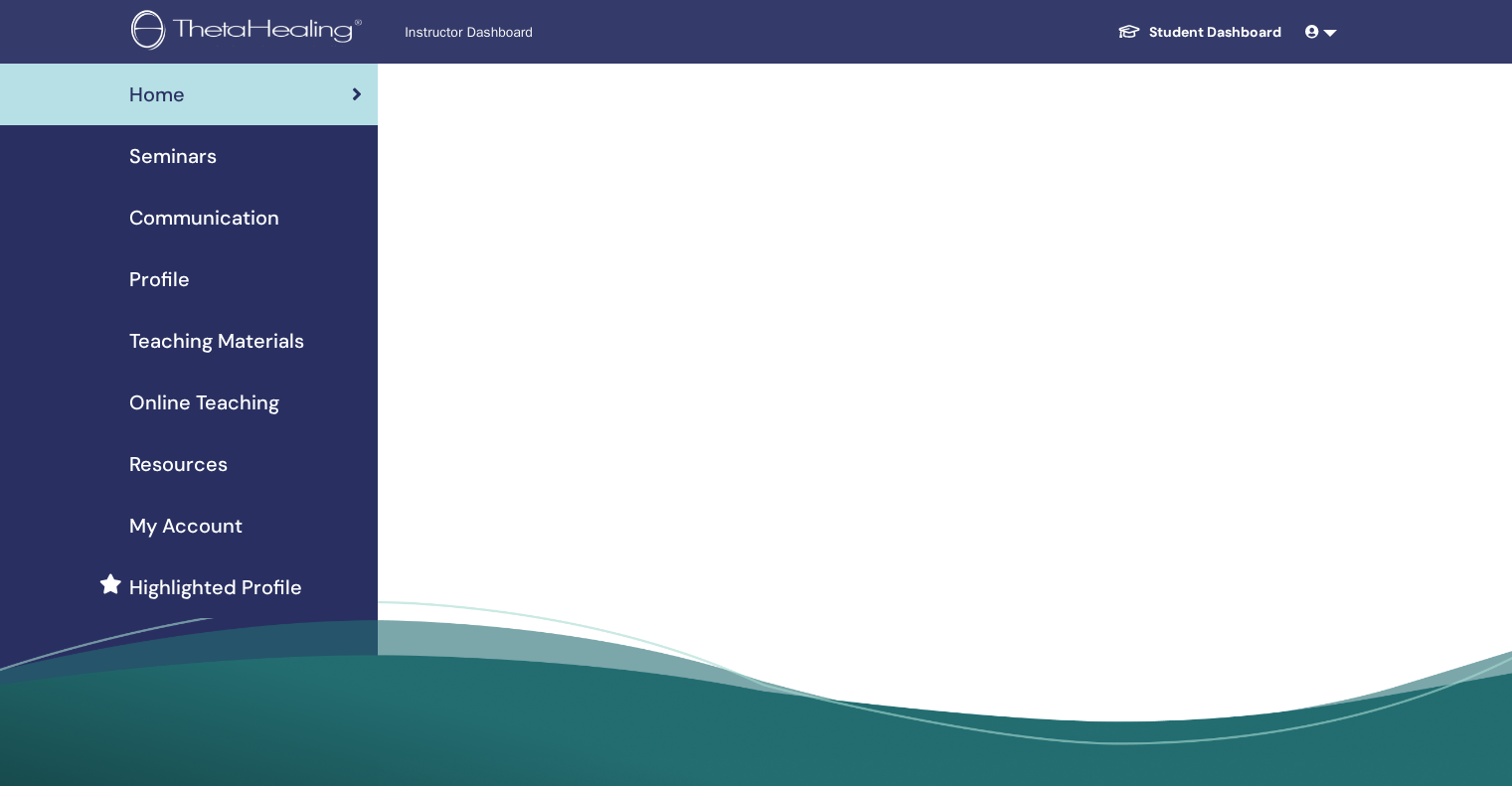 scroll, scrollTop: 0, scrollLeft: 0, axis: both 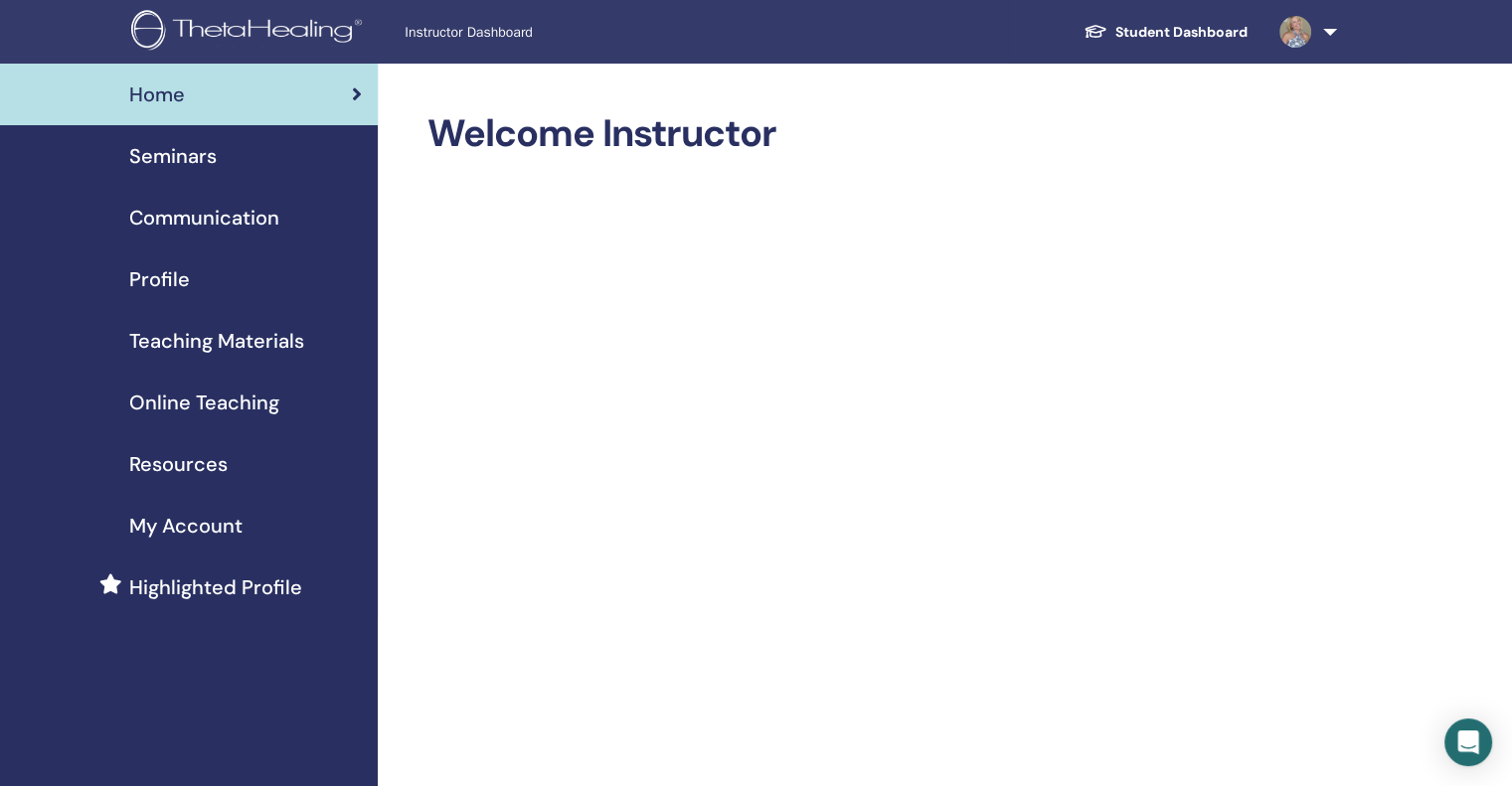 click on "Resources" at bounding box center (178, 464) 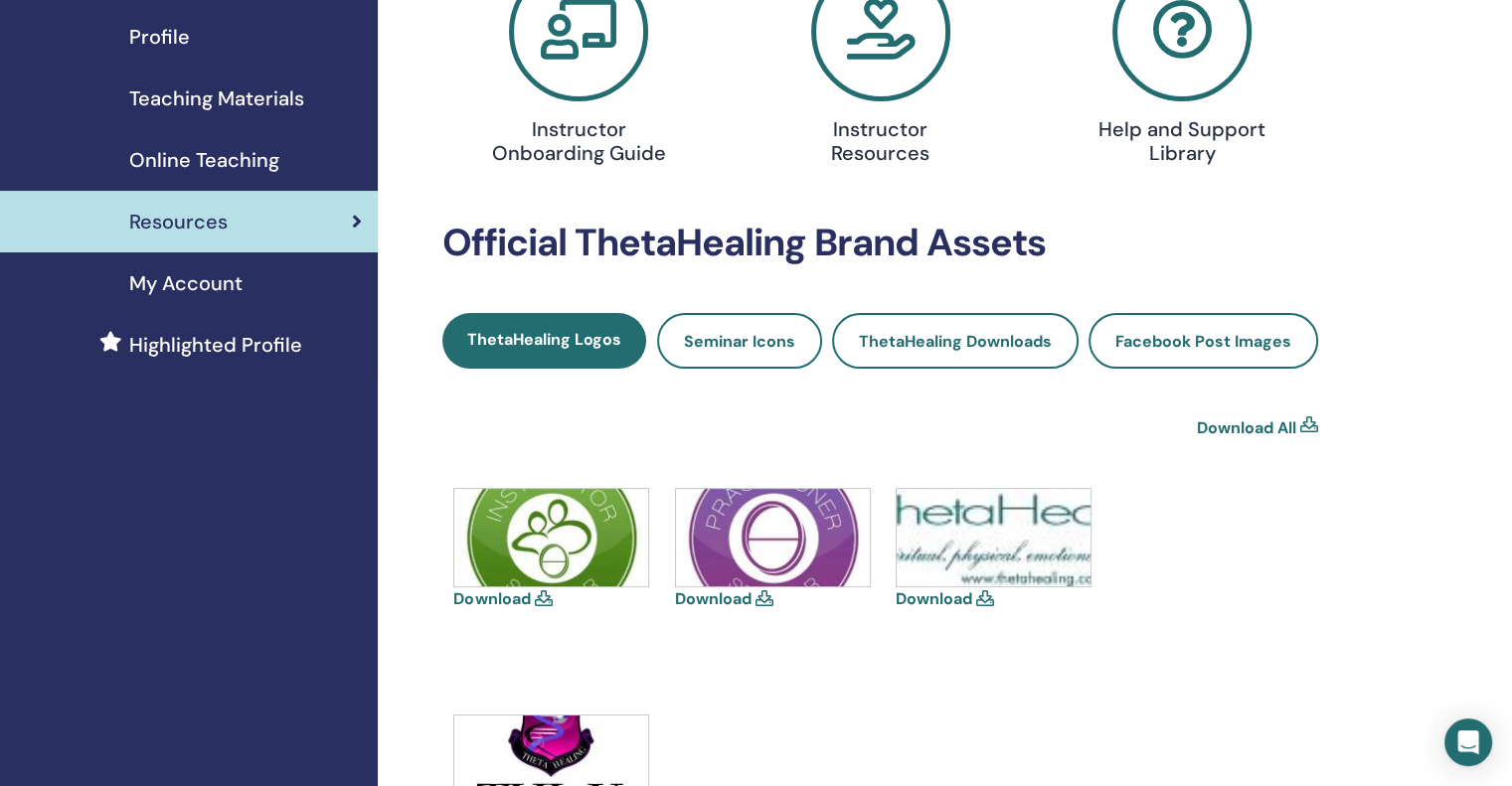 scroll, scrollTop: 298, scrollLeft: 0, axis: vertical 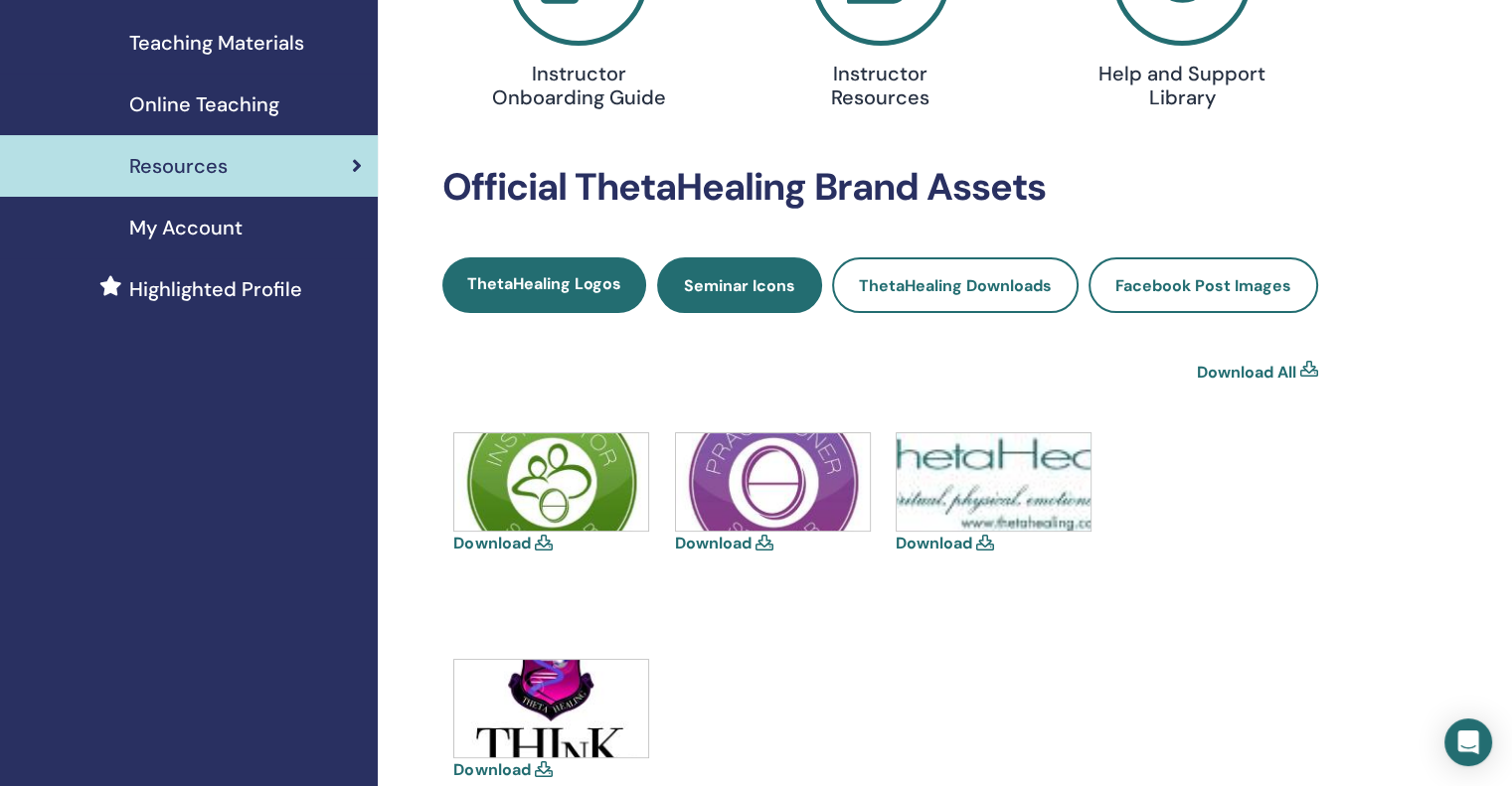 click on "Seminar Icons" at bounding box center [740, 285] 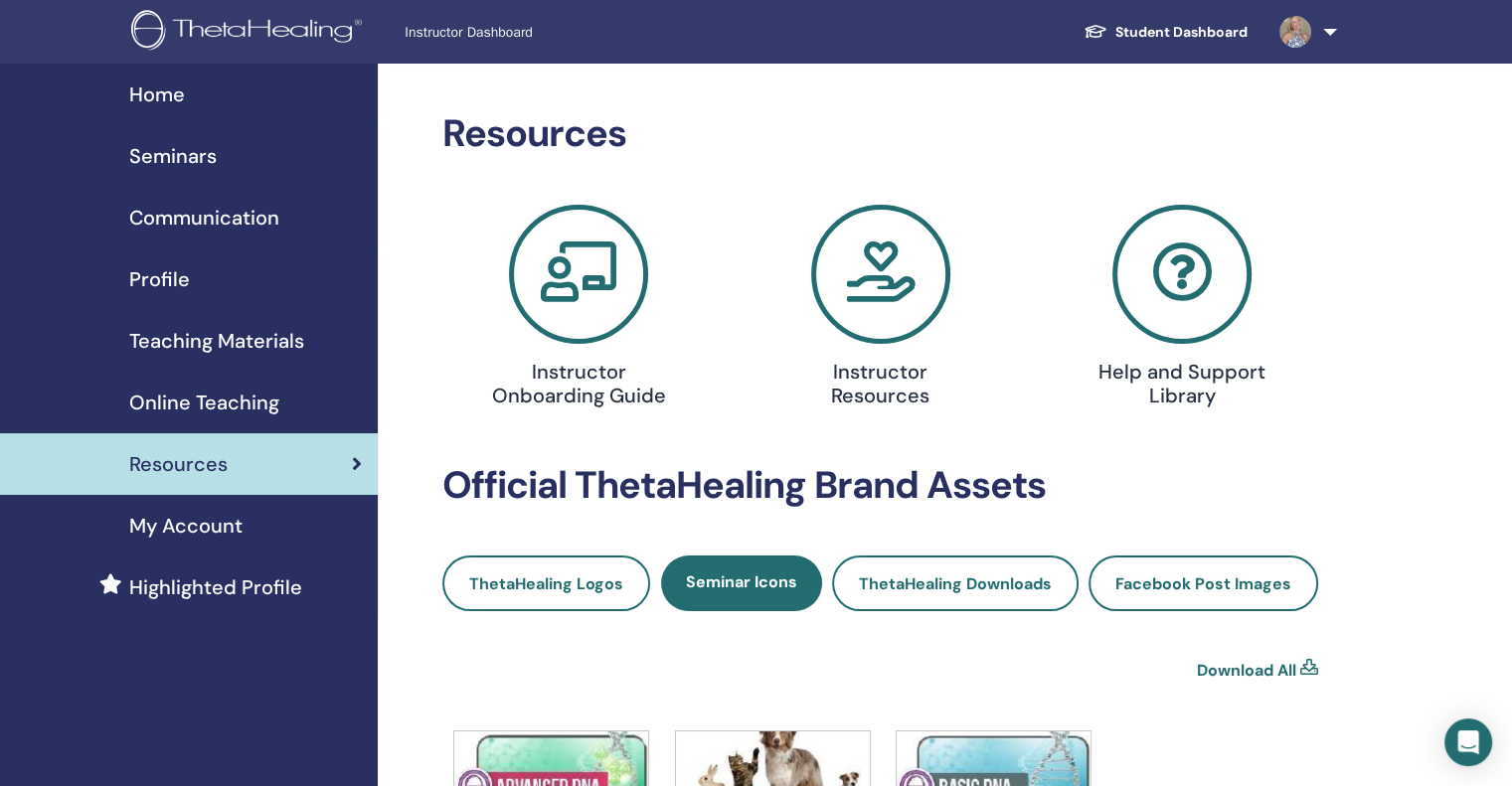 scroll, scrollTop: 0, scrollLeft: 0, axis: both 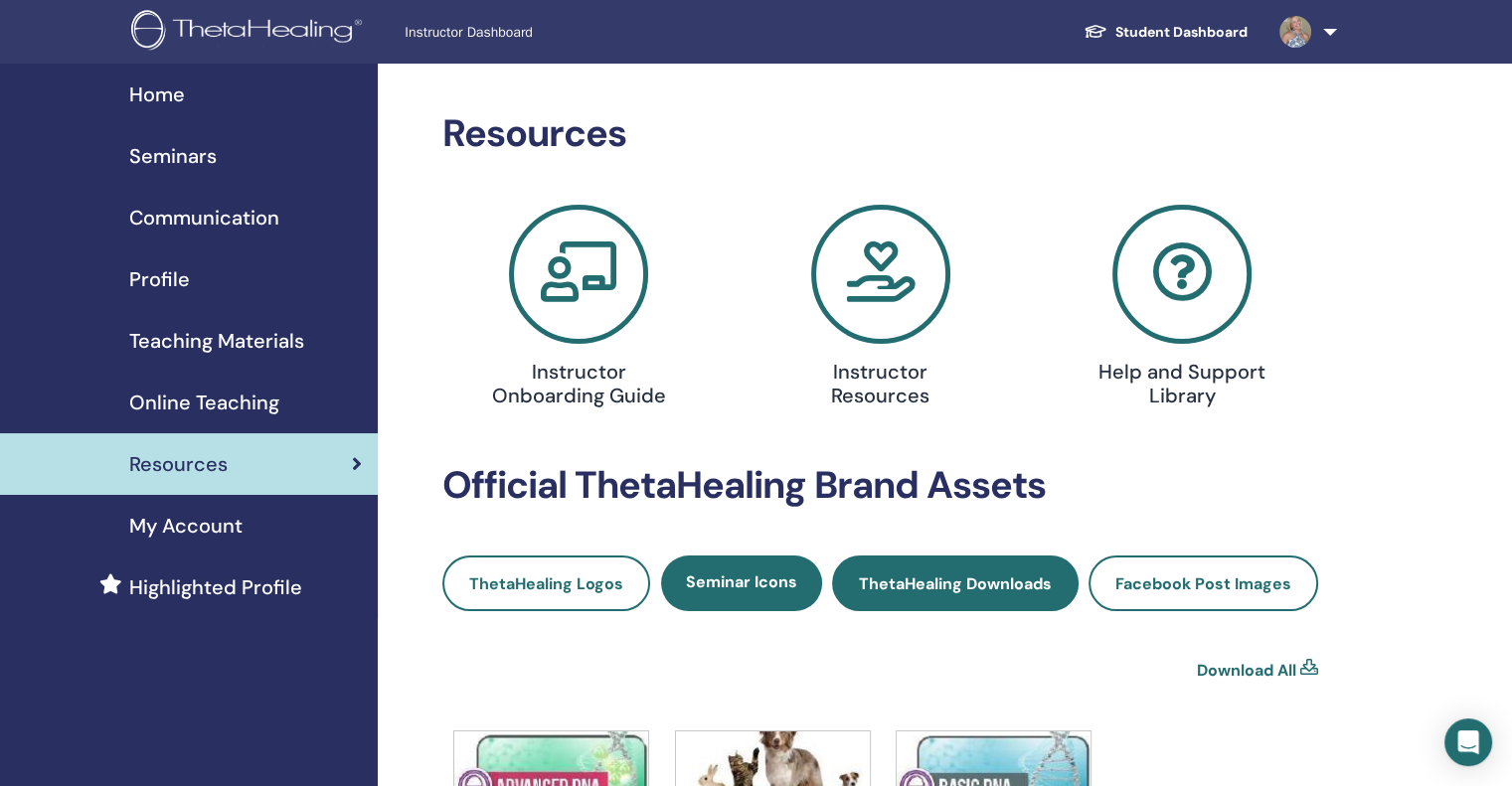 click on "ThetaHealing Downloads" at bounding box center [955, 583] 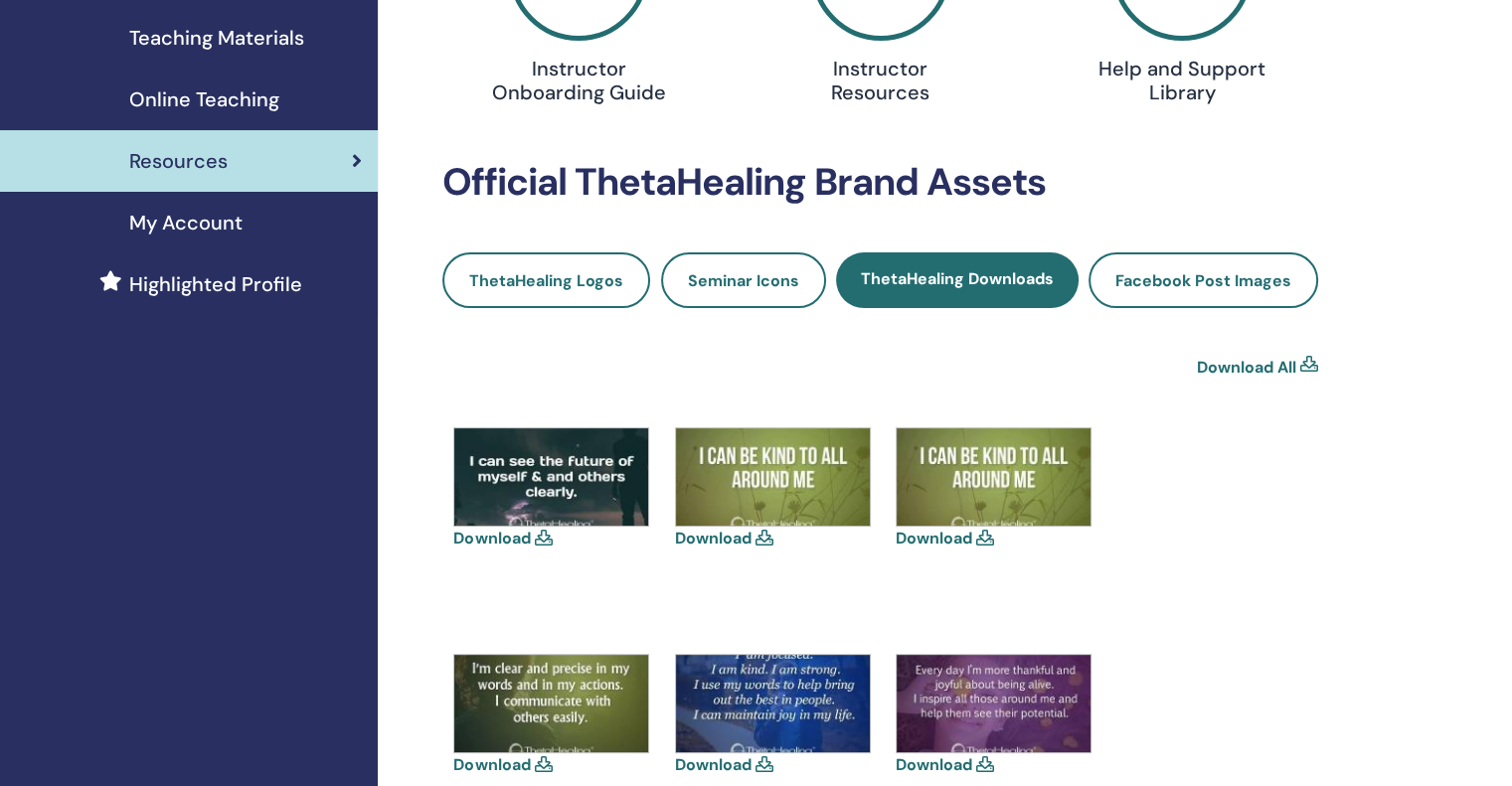 scroll, scrollTop: 397, scrollLeft: 0, axis: vertical 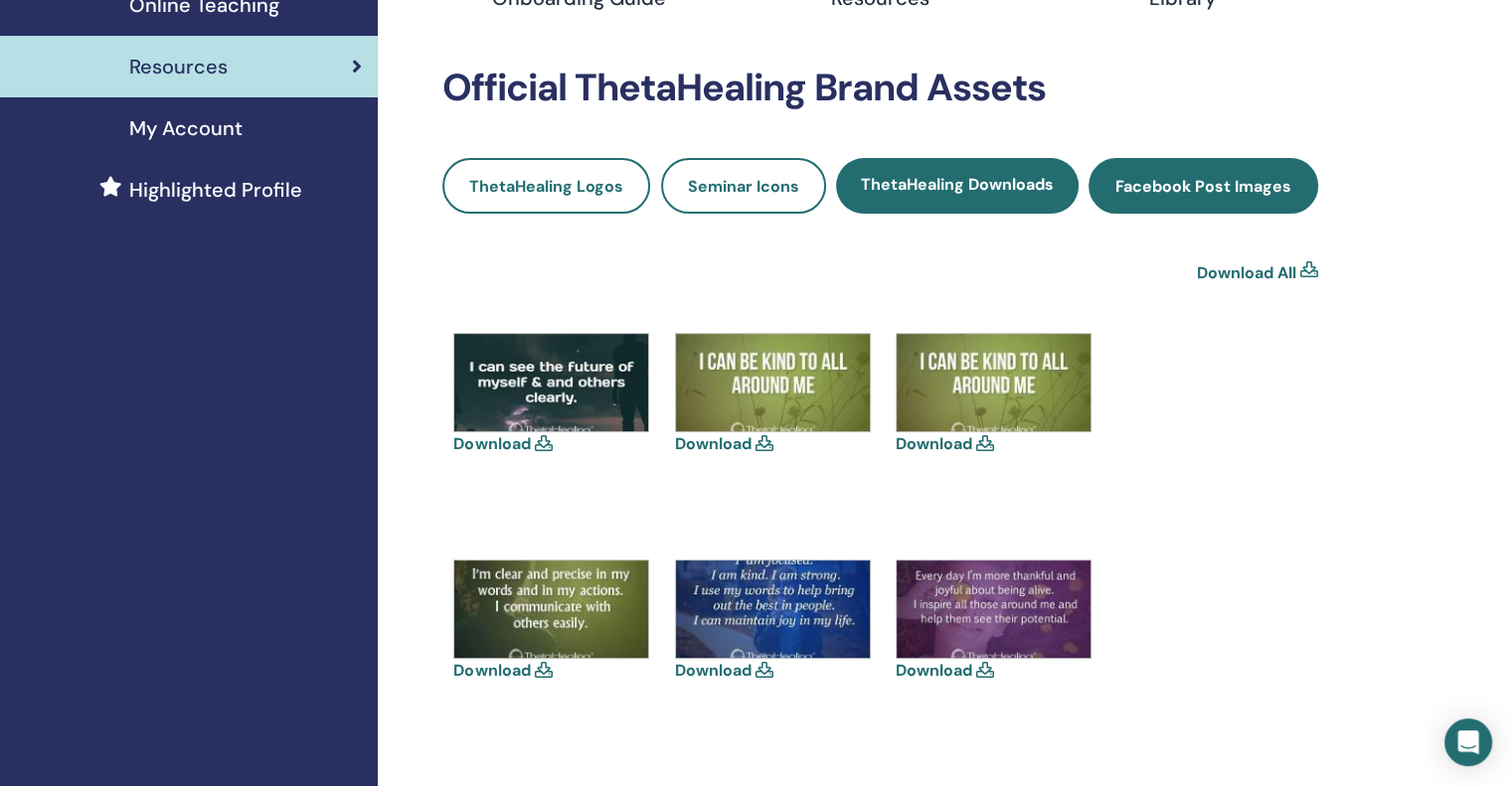 click on "Facebook Post Images" at bounding box center (1203, 186) 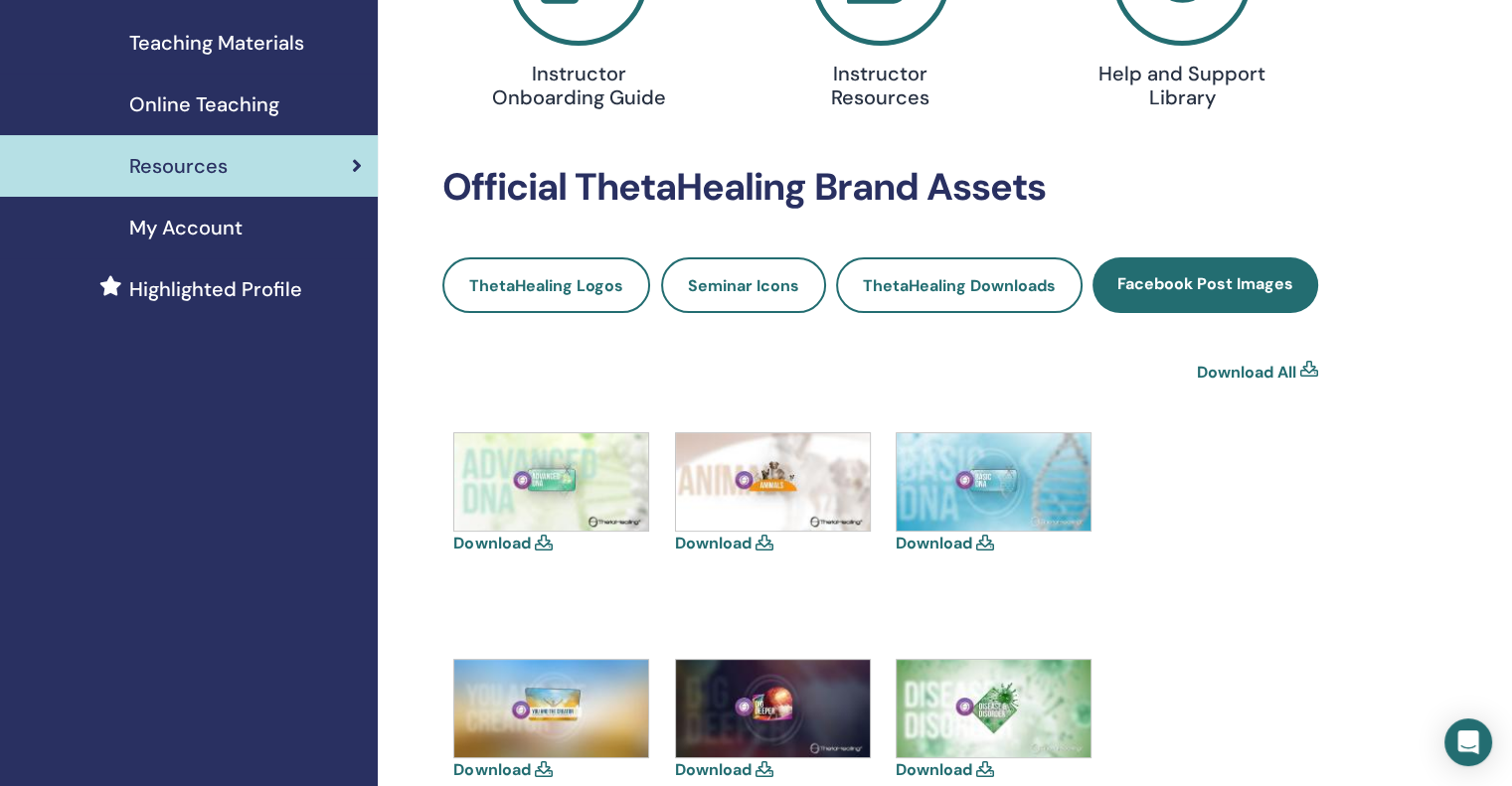 scroll, scrollTop: 397, scrollLeft: 0, axis: vertical 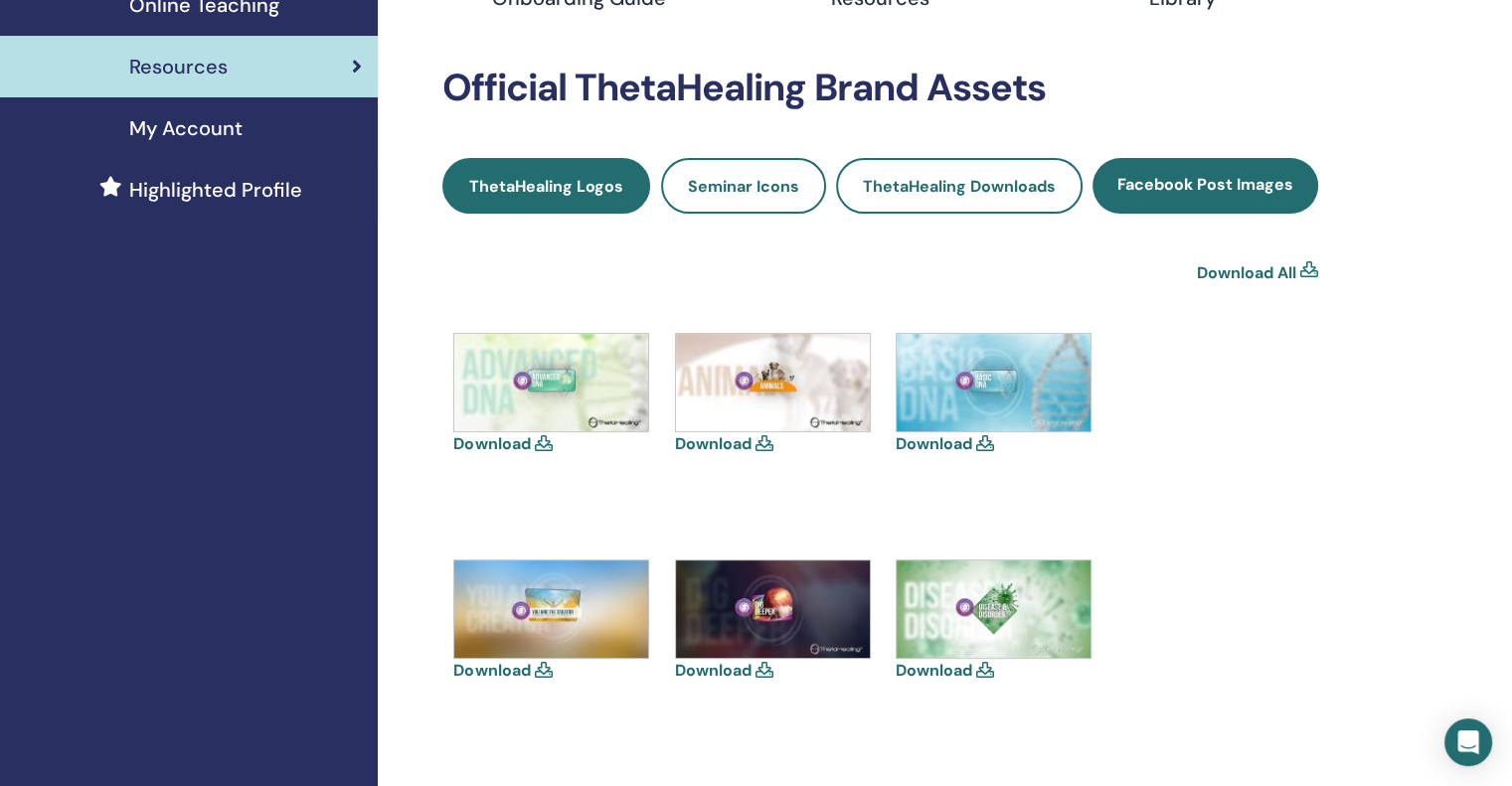 click on "ThetaHealing Logos" at bounding box center [546, 186] 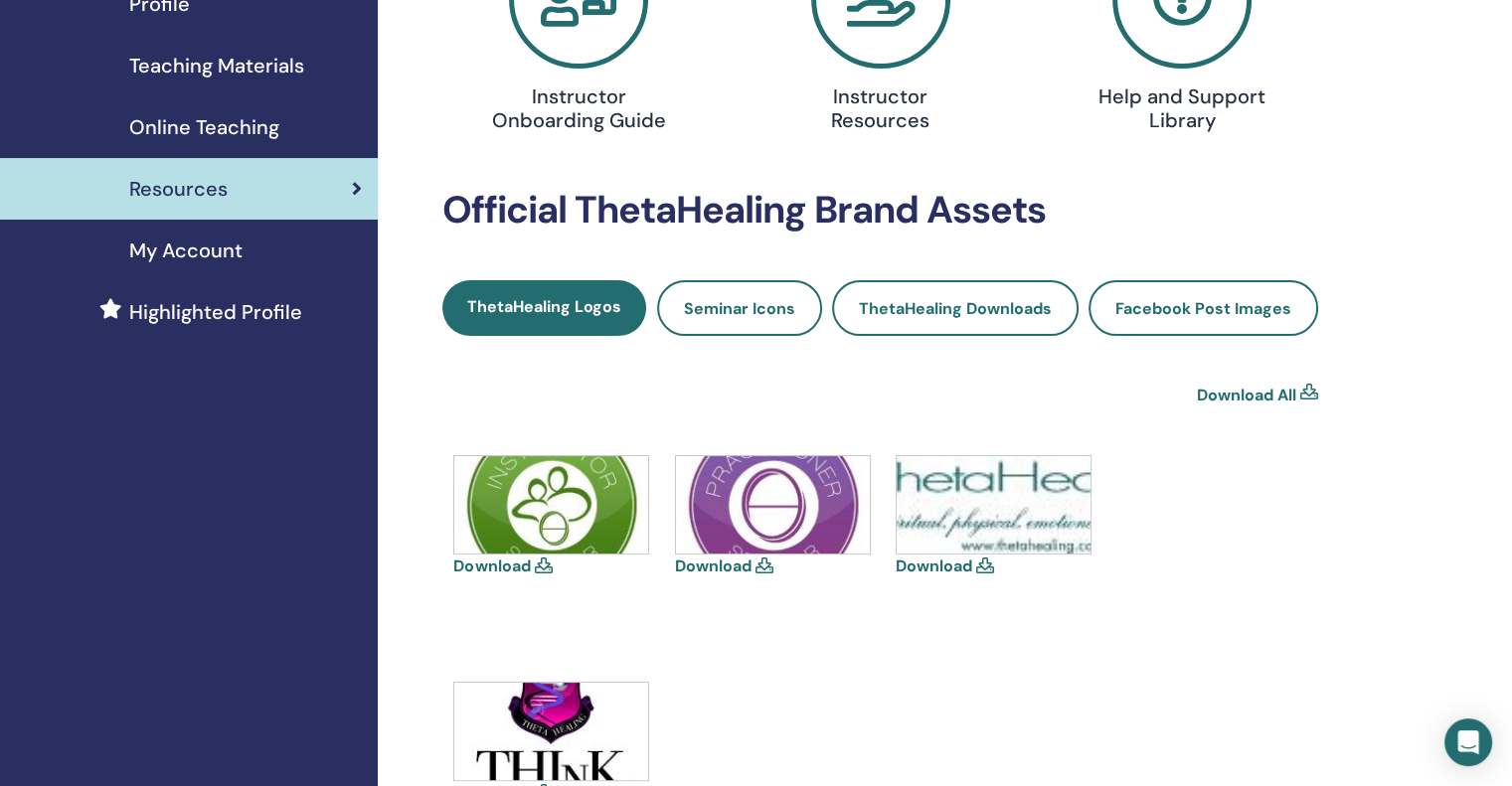 scroll, scrollTop: 397, scrollLeft: 0, axis: vertical 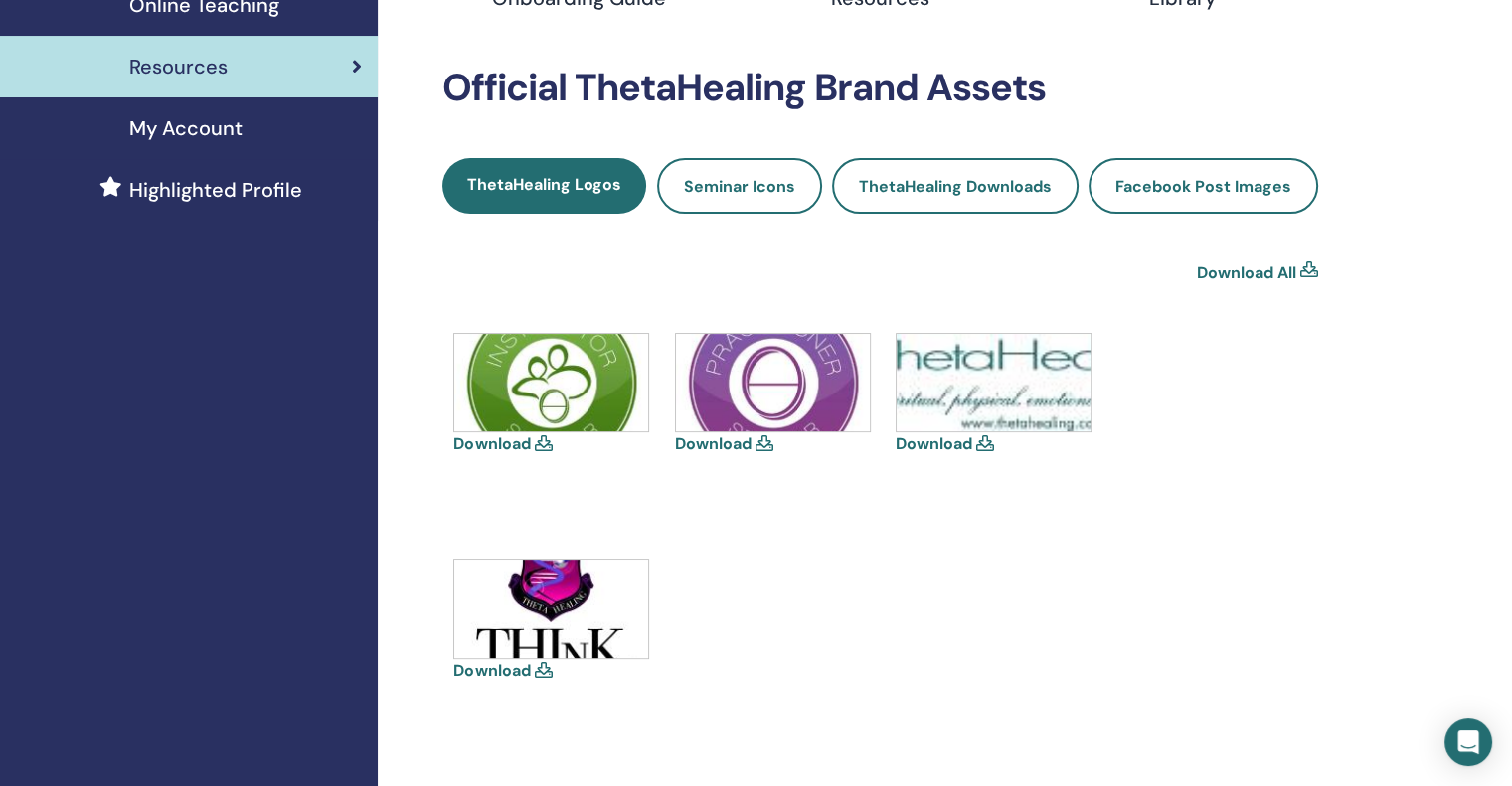click at bounding box center [993, 383] 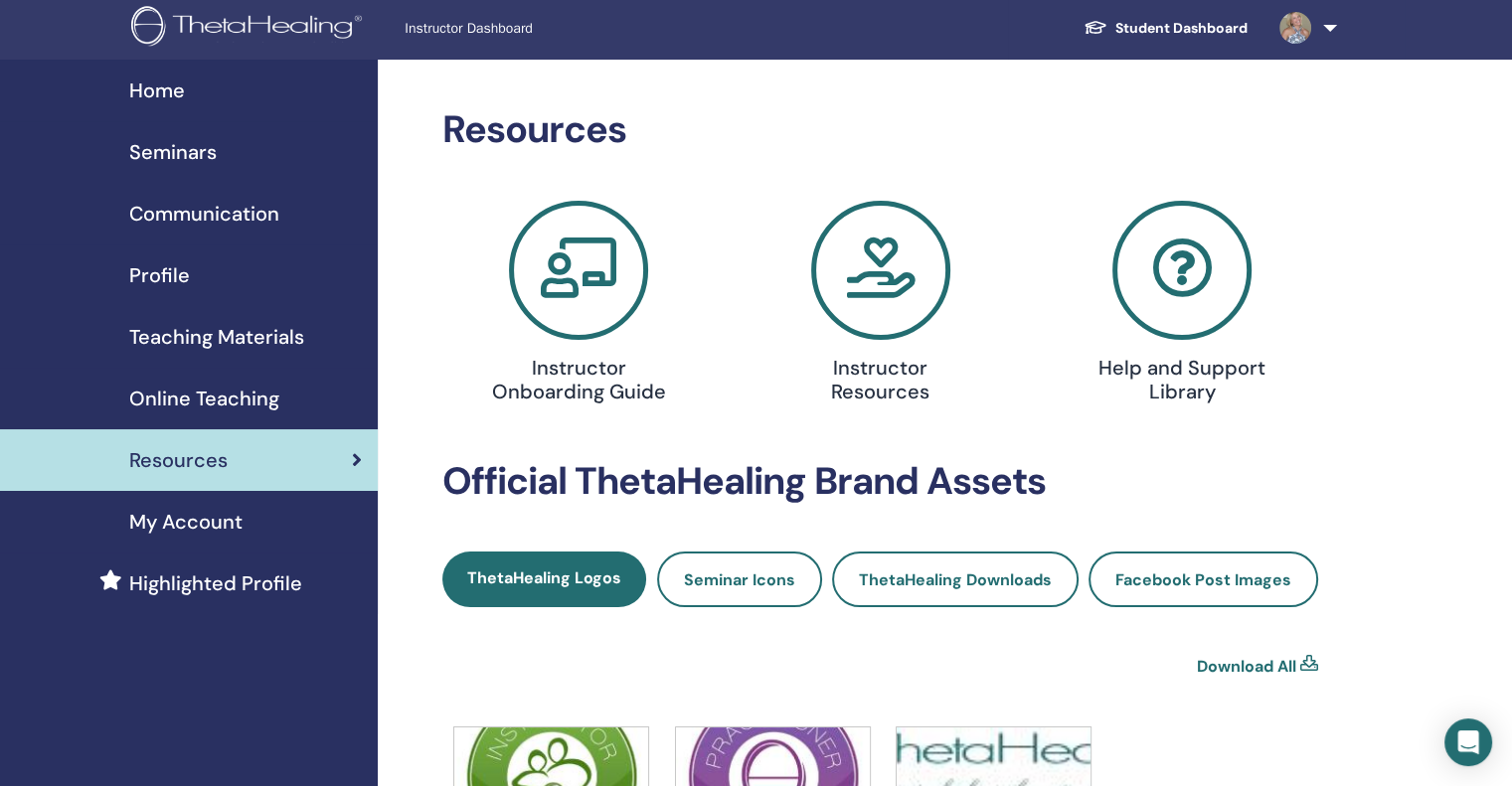 scroll, scrollTop: 0, scrollLeft: 0, axis: both 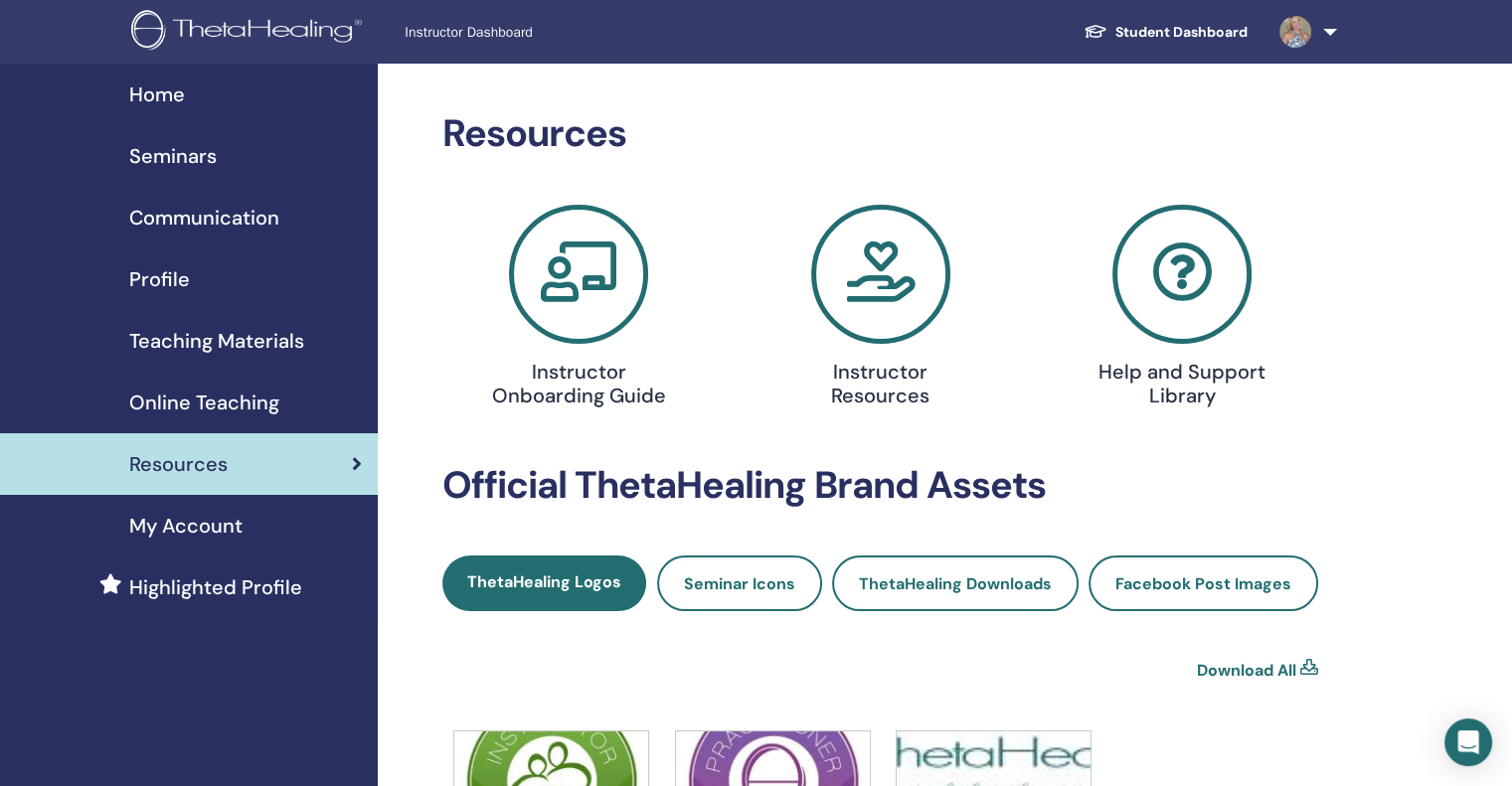 click on "Instructor Dashboard
Student Dashboard
LP [FIRST] [LAST] My ThetaLearning My ThetaHealers My Seminars Wishlist Become a Practitioner Notifications Messages My Theta Account Support Logout" at bounding box center (756, 32) 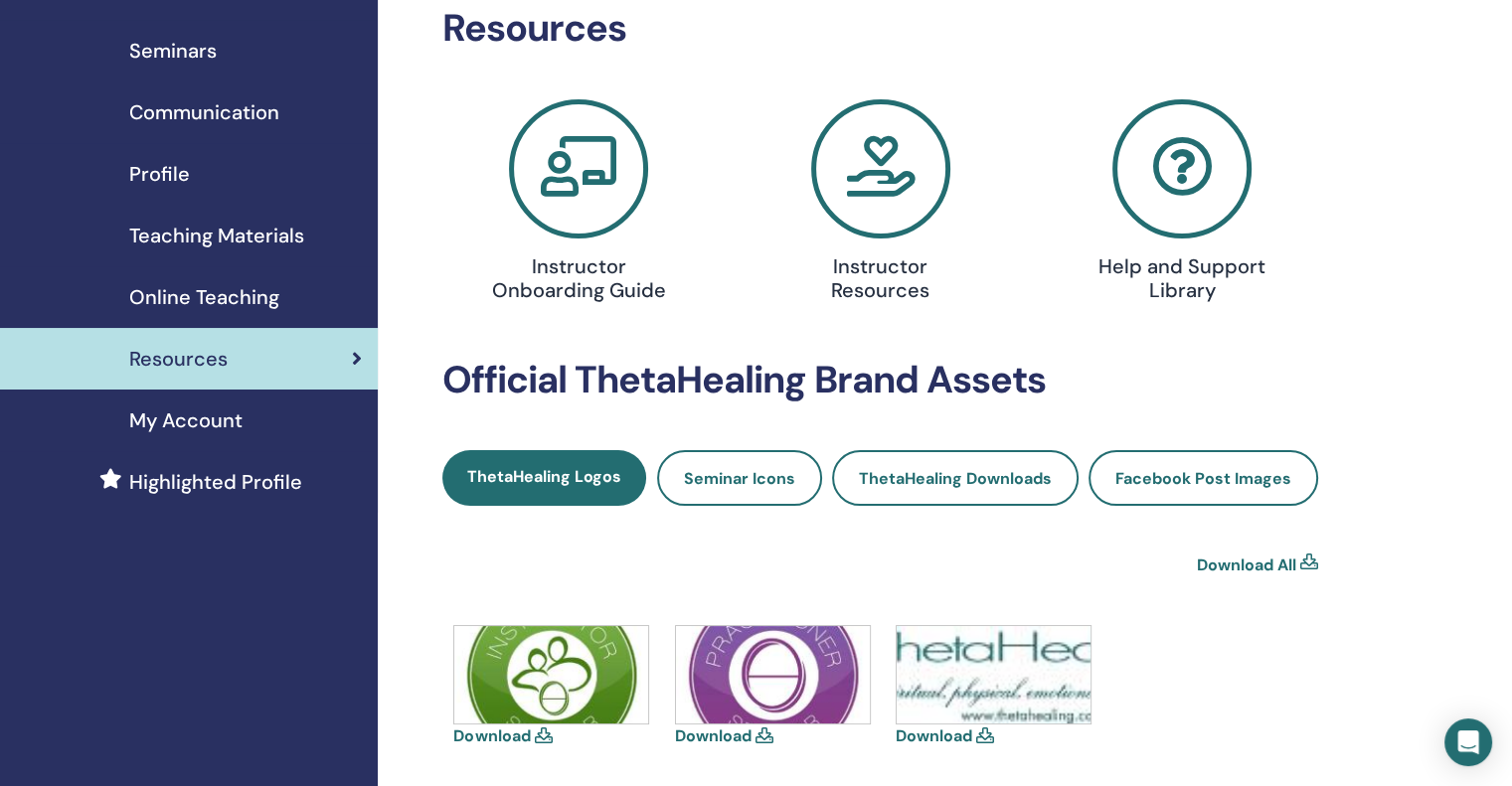 scroll, scrollTop: 0, scrollLeft: 0, axis: both 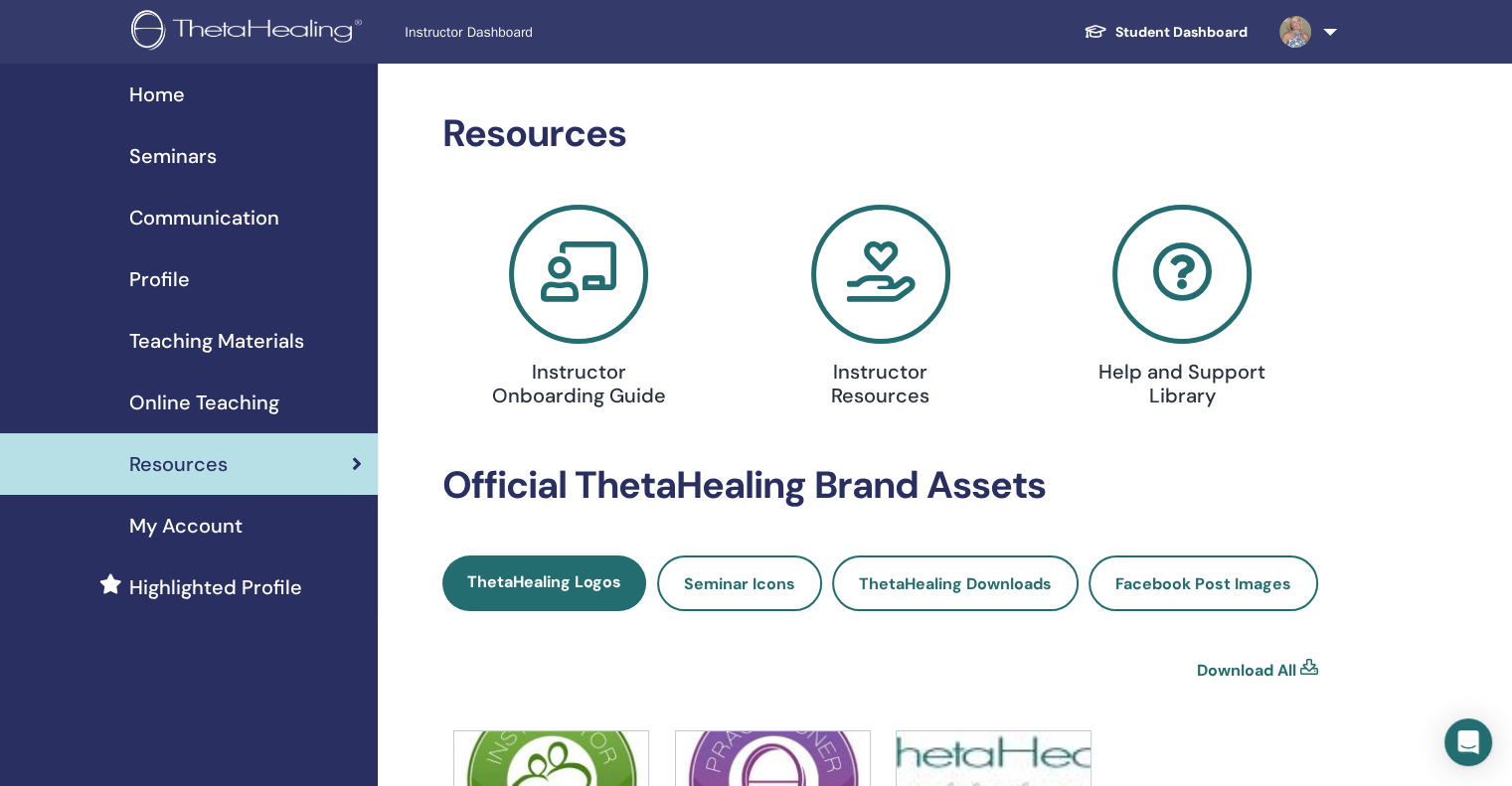 click on "Home" at bounding box center (157, 94) 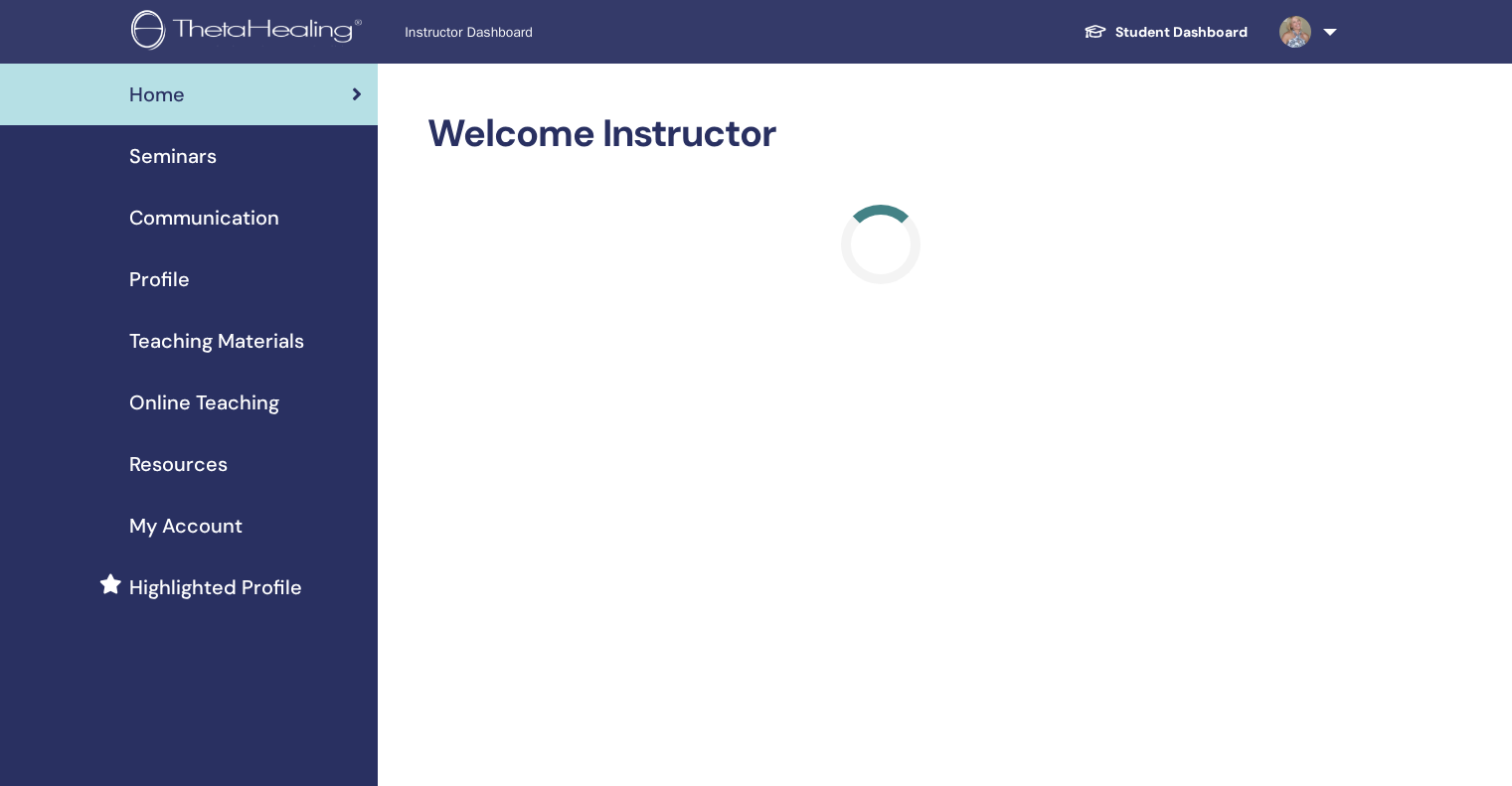 scroll, scrollTop: 0, scrollLeft: 0, axis: both 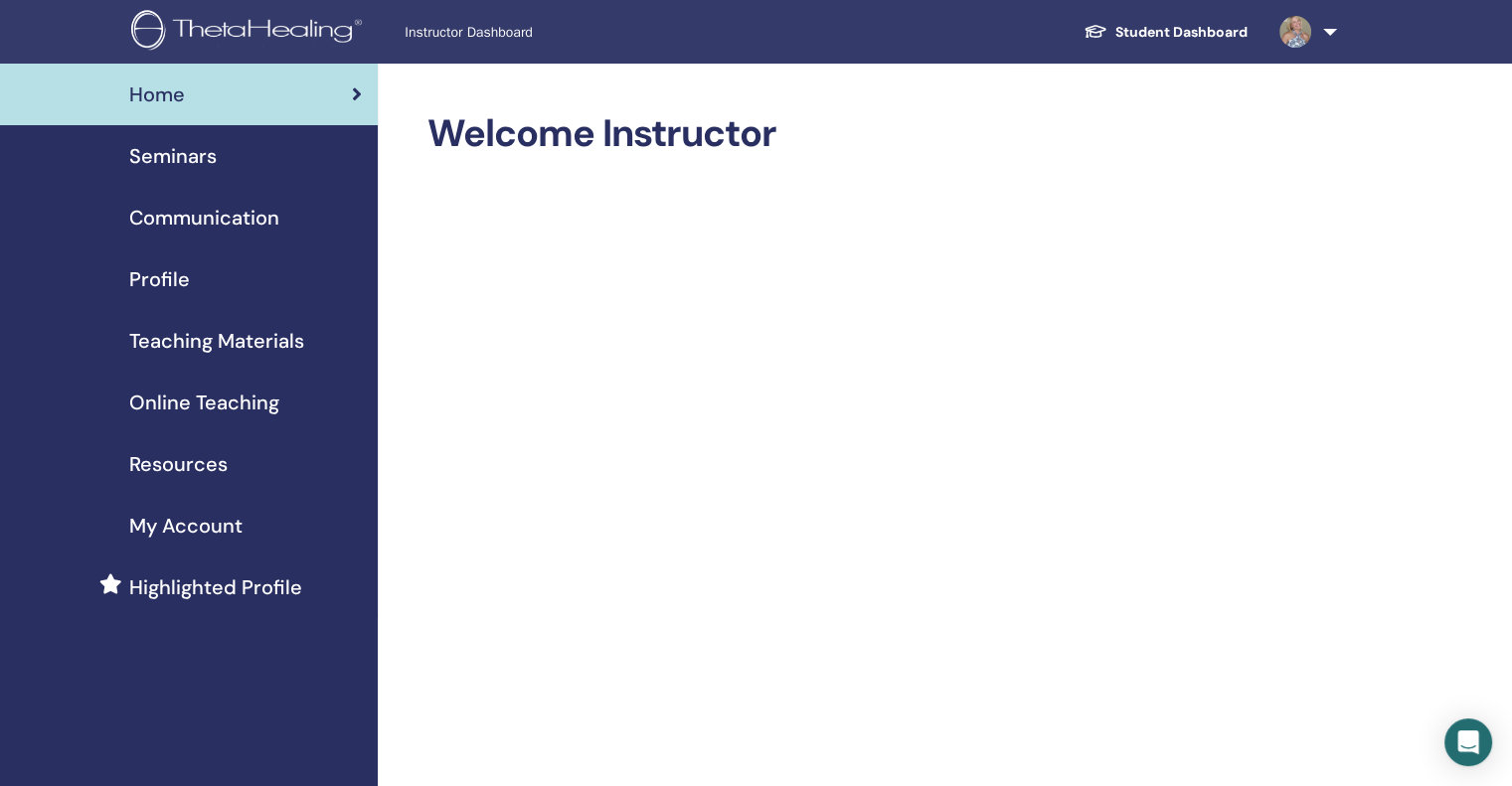 click on "Profile" at bounding box center (159, 279) 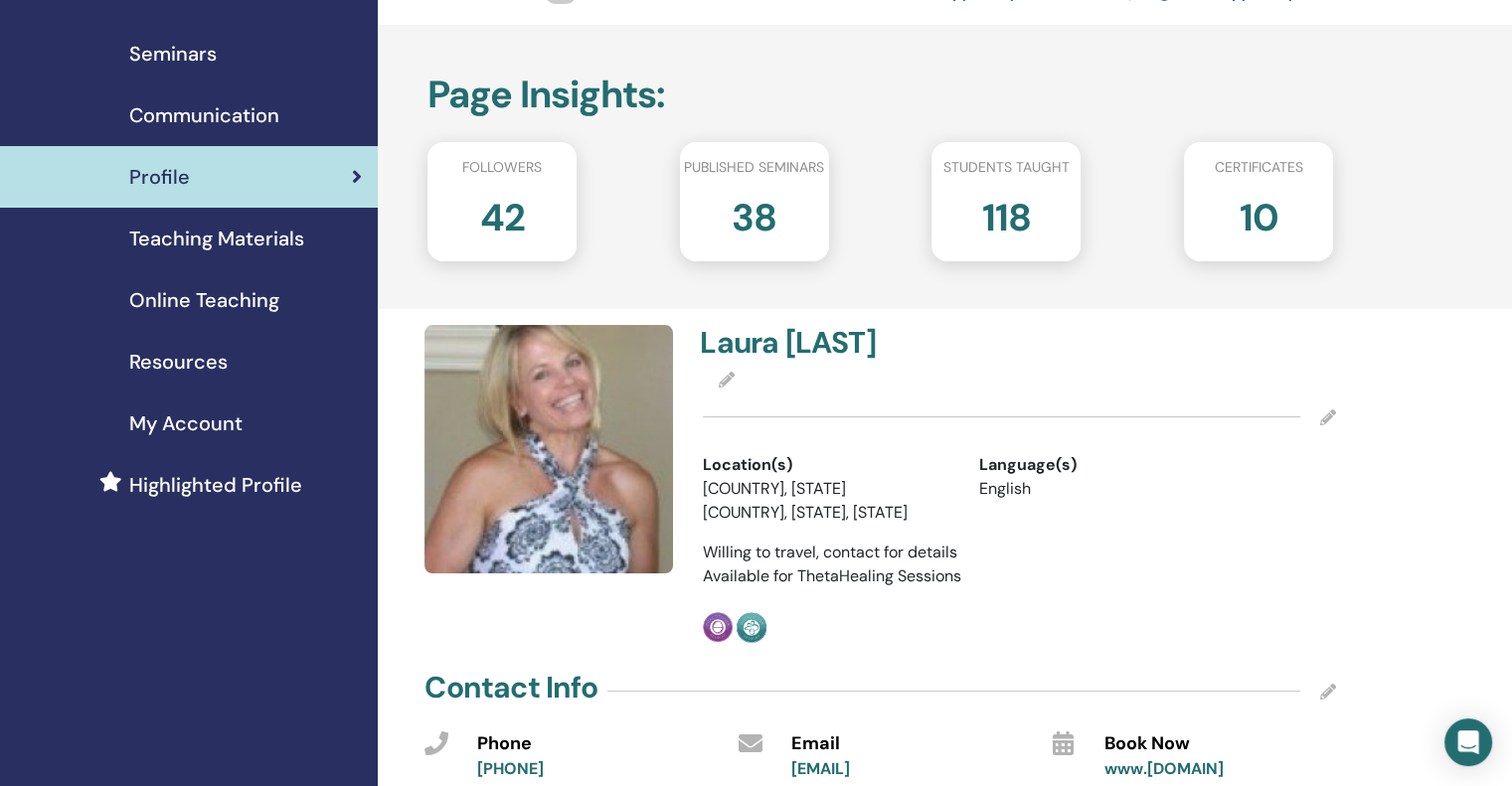 scroll, scrollTop: 99, scrollLeft: 0, axis: vertical 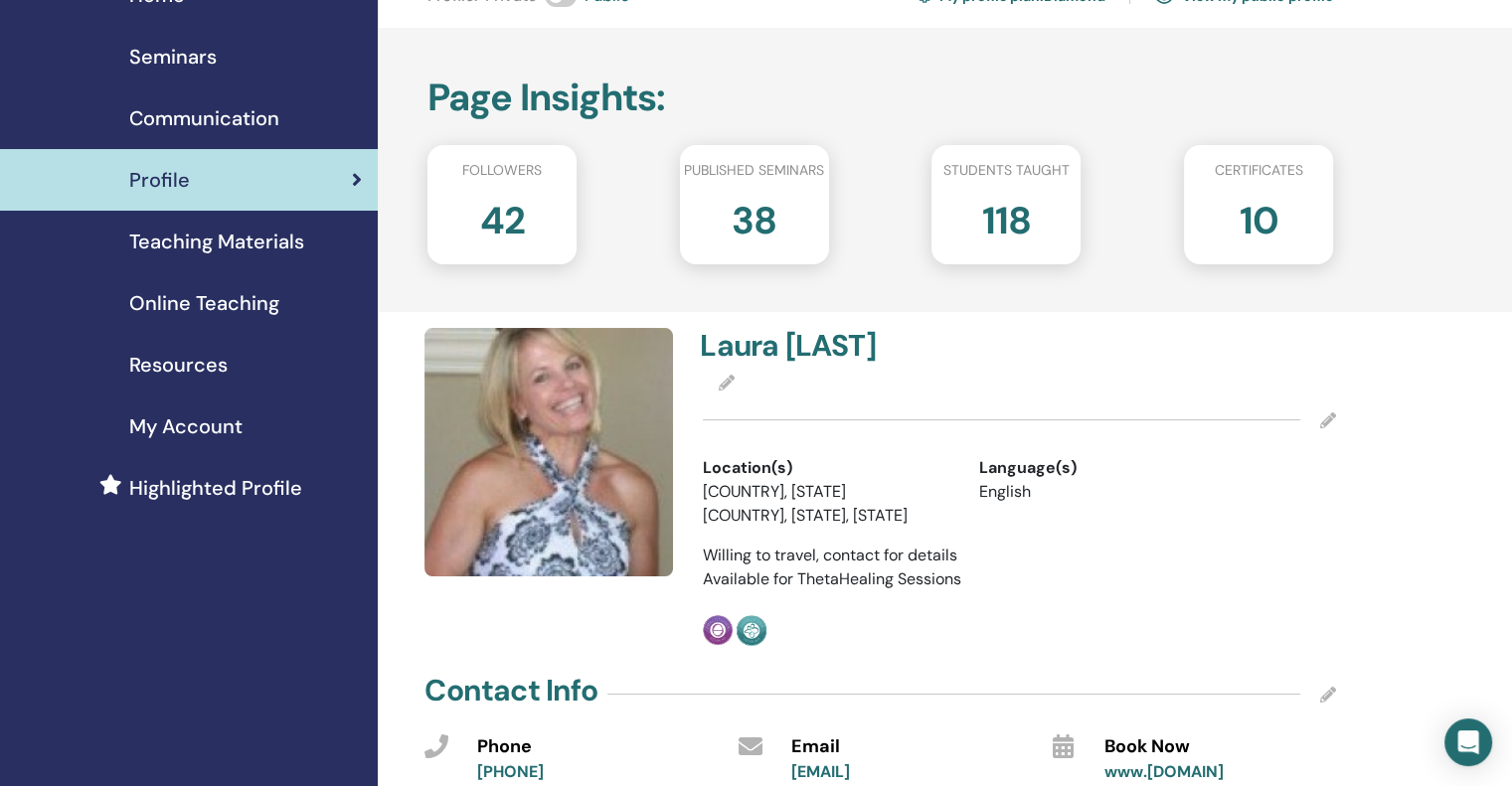 click on "42" at bounding box center (502, 217) 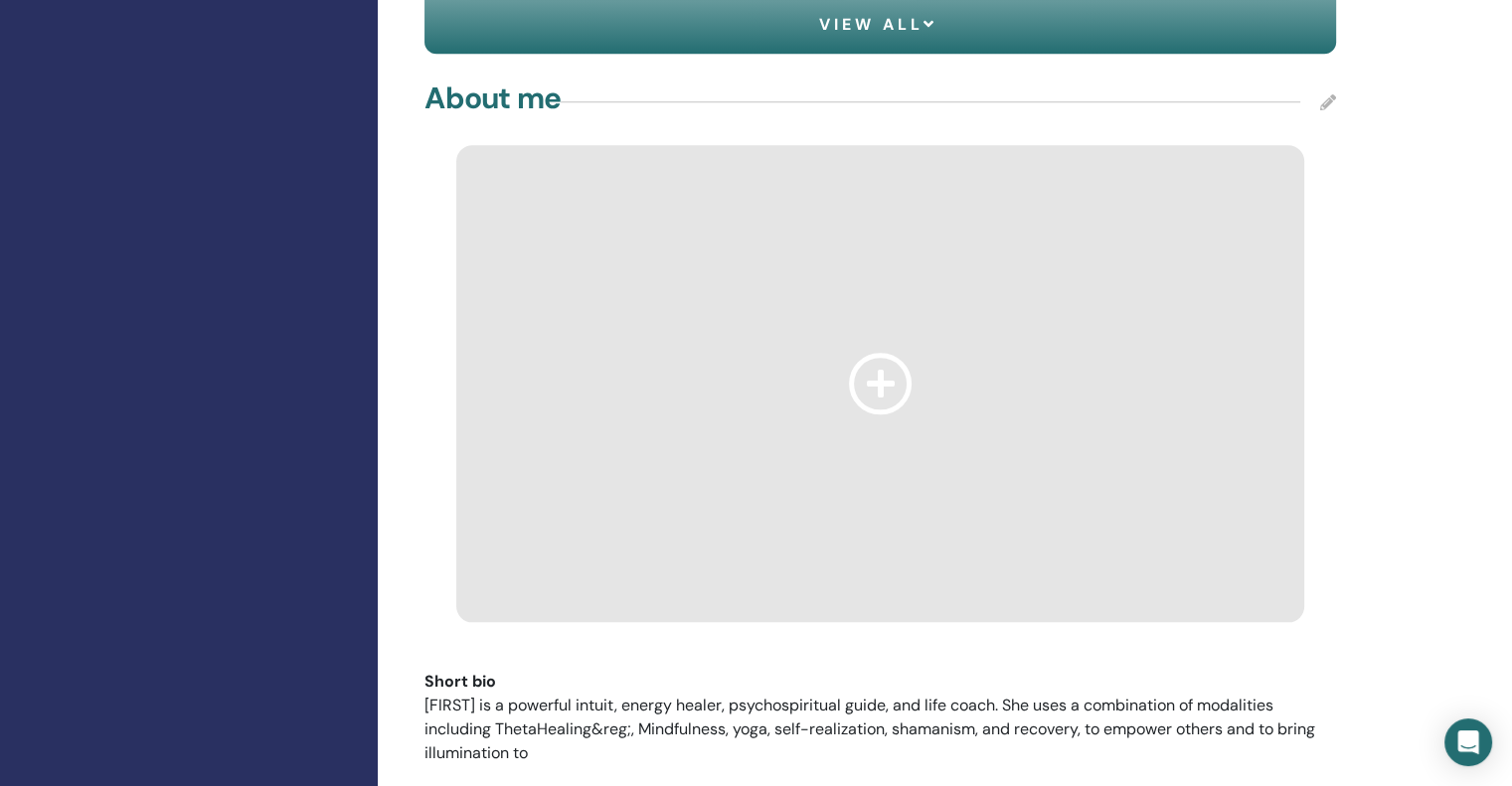 scroll, scrollTop: 1789, scrollLeft: 0, axis: vertical 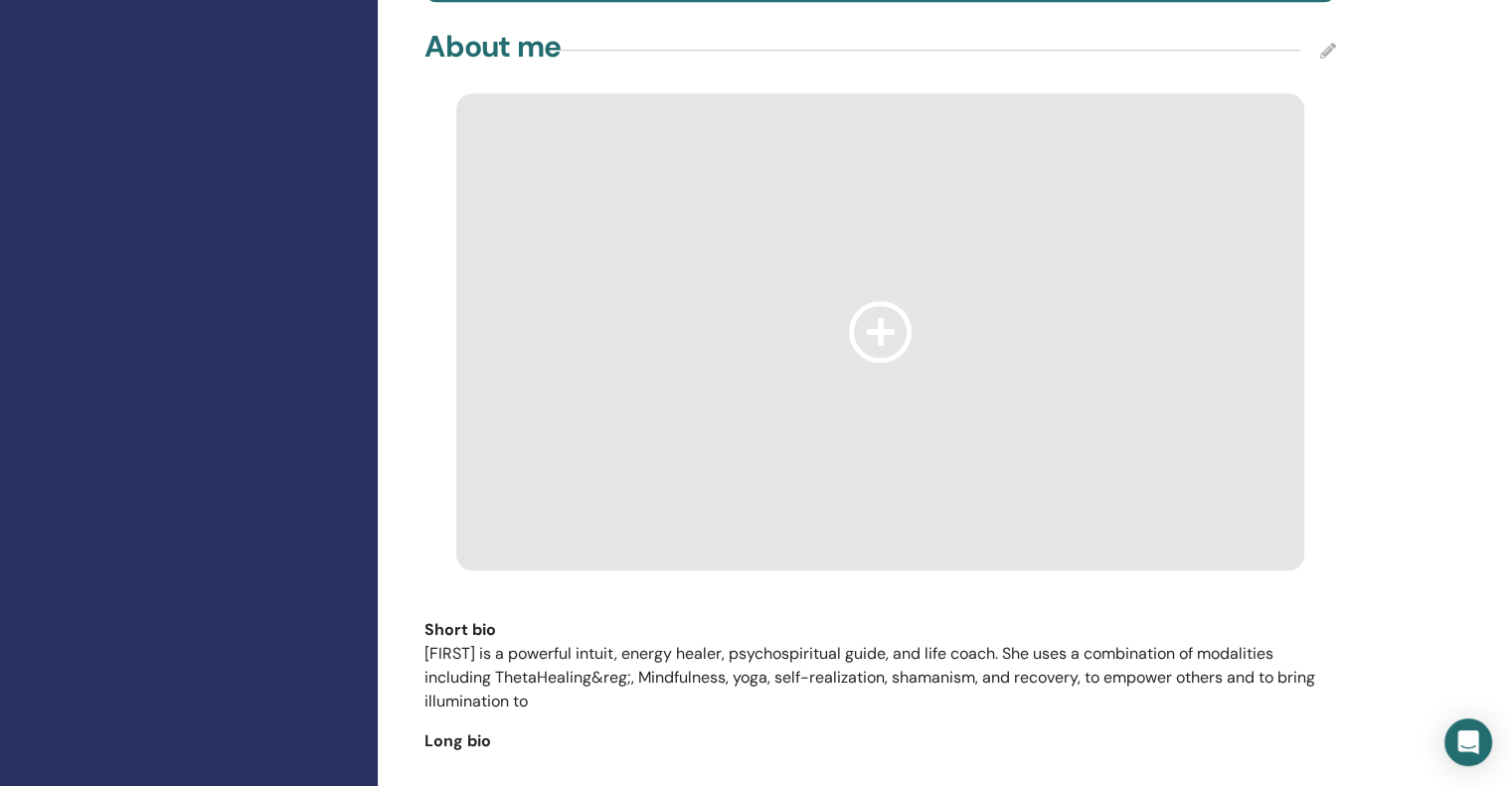 click at bounding box center [881, 331] 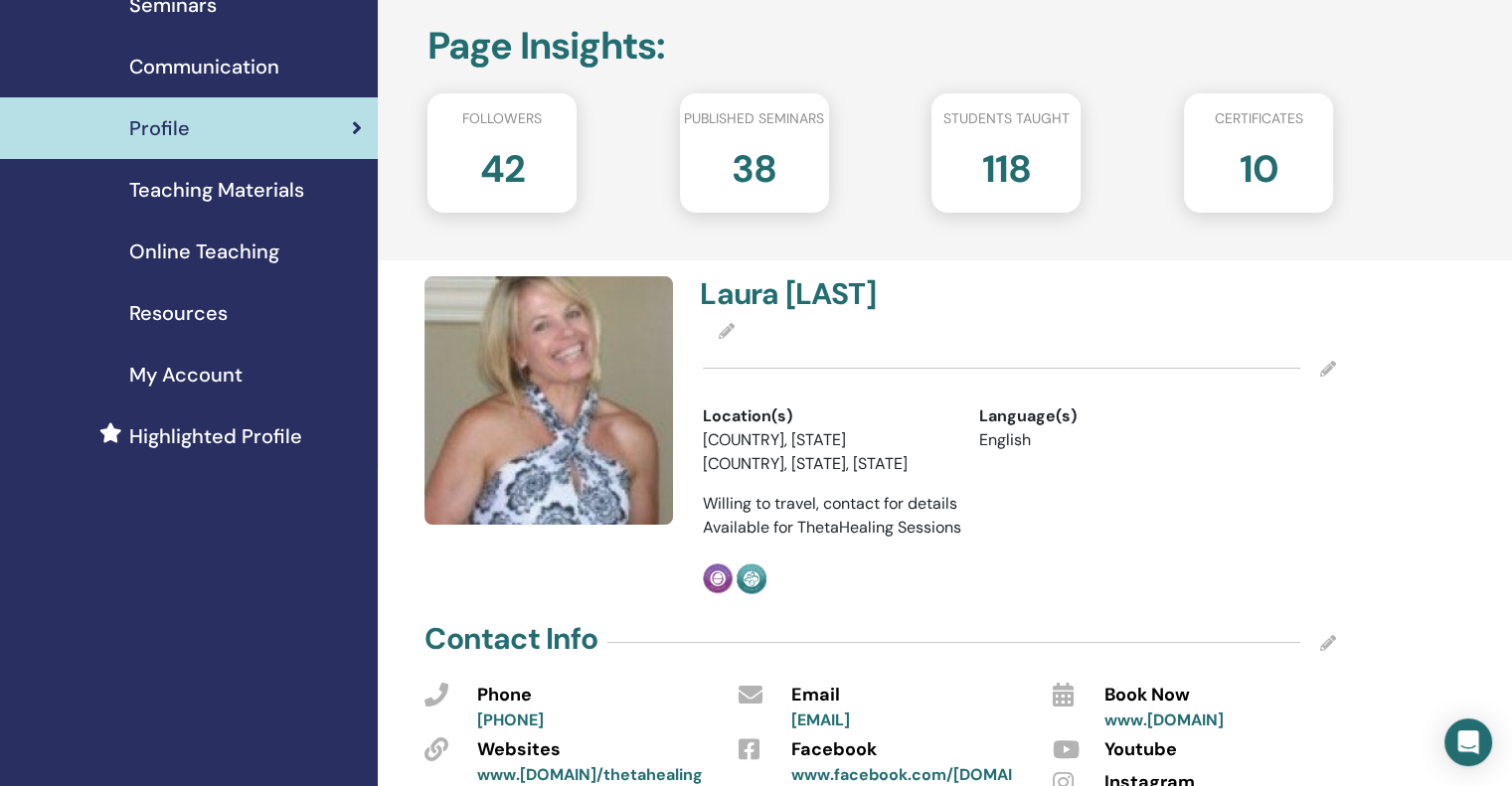 scroll, scrollTop: 199, scrollLeft: 0, axis: vertical 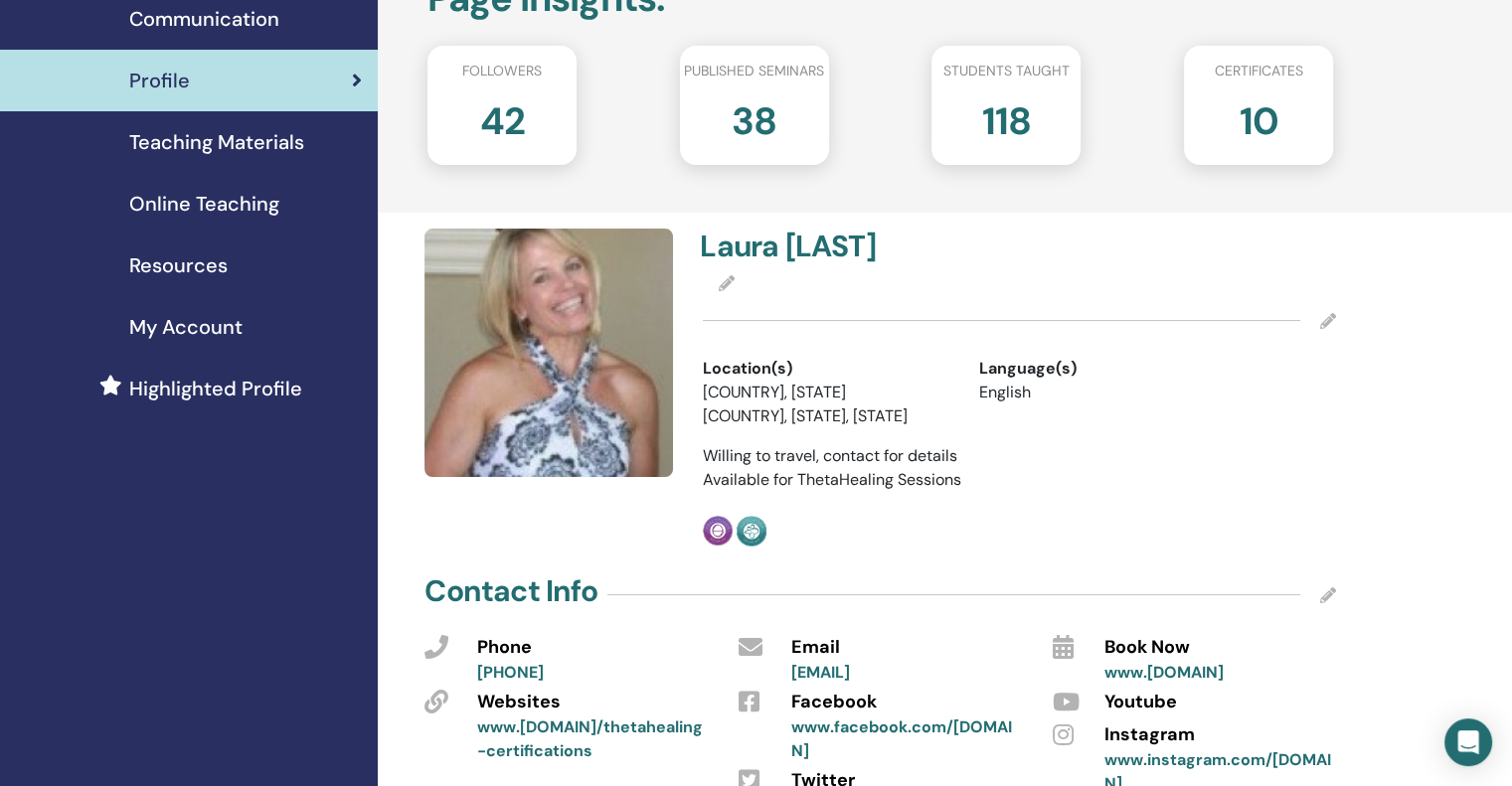 click on "My Account" at bounding box center [186, 327] 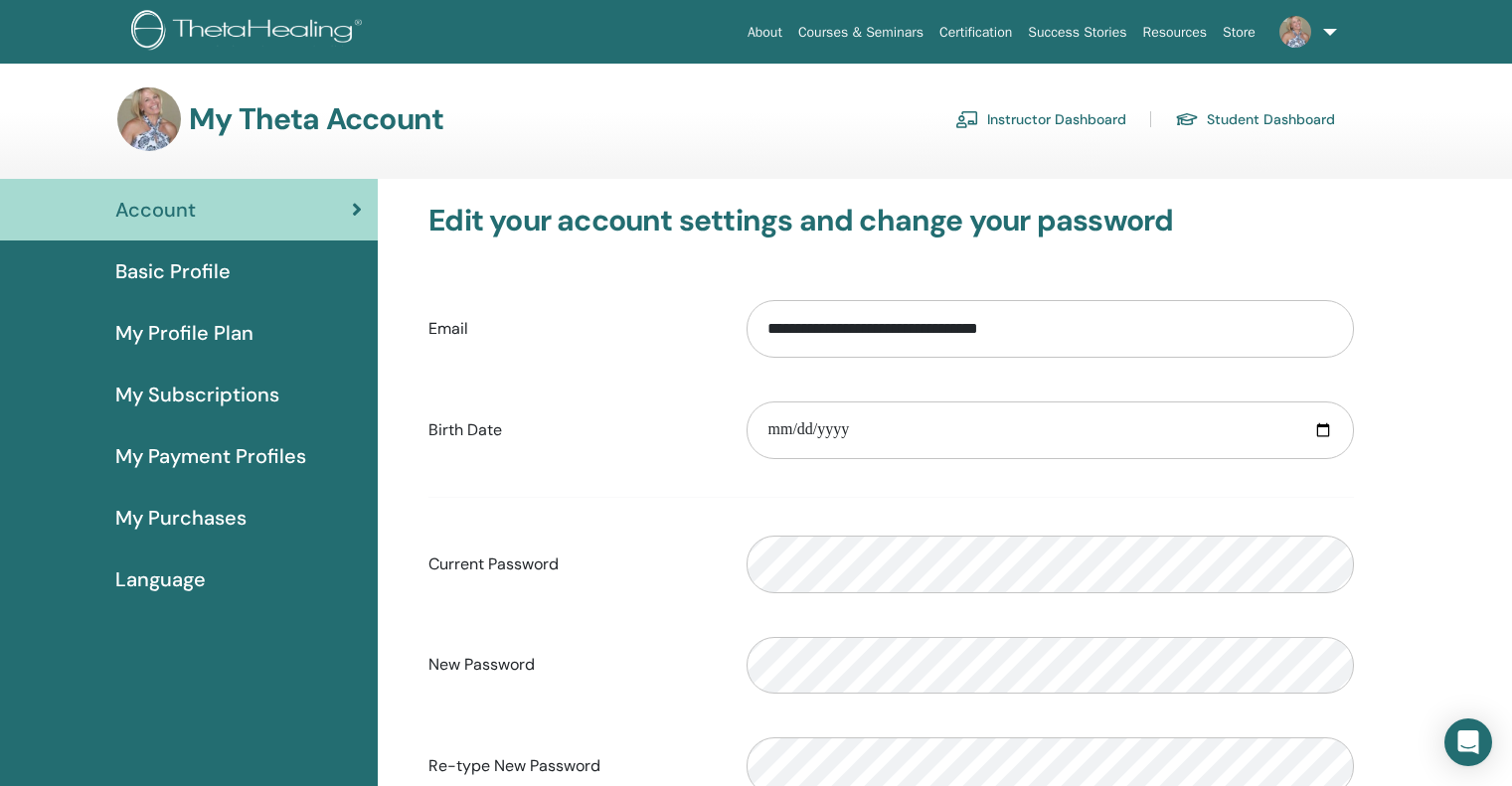 scroll, scrollTop: 0, scrollLeft: 0, axis: both 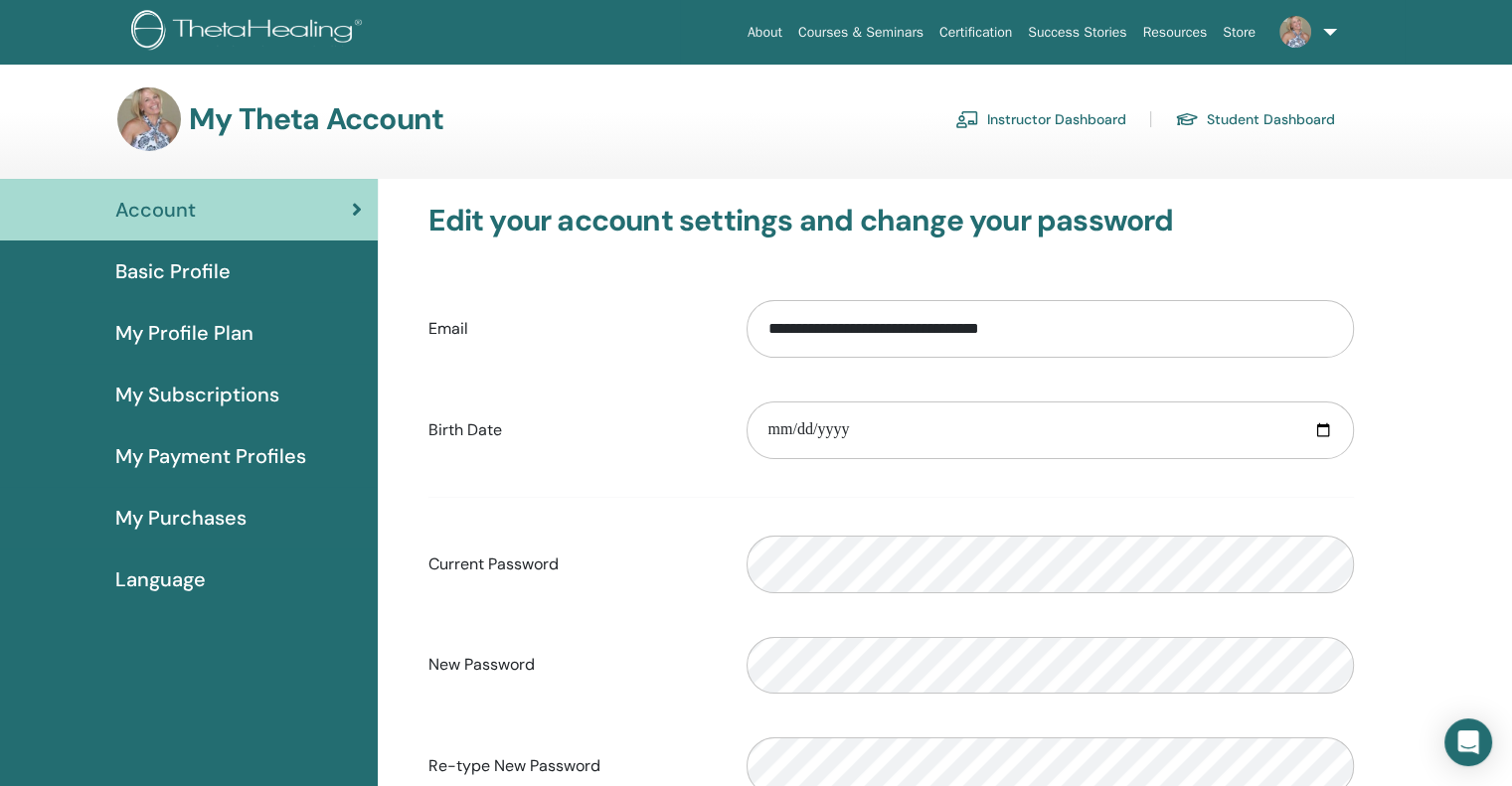 click on "My Subscriptions" at bounding box center (197, 394) 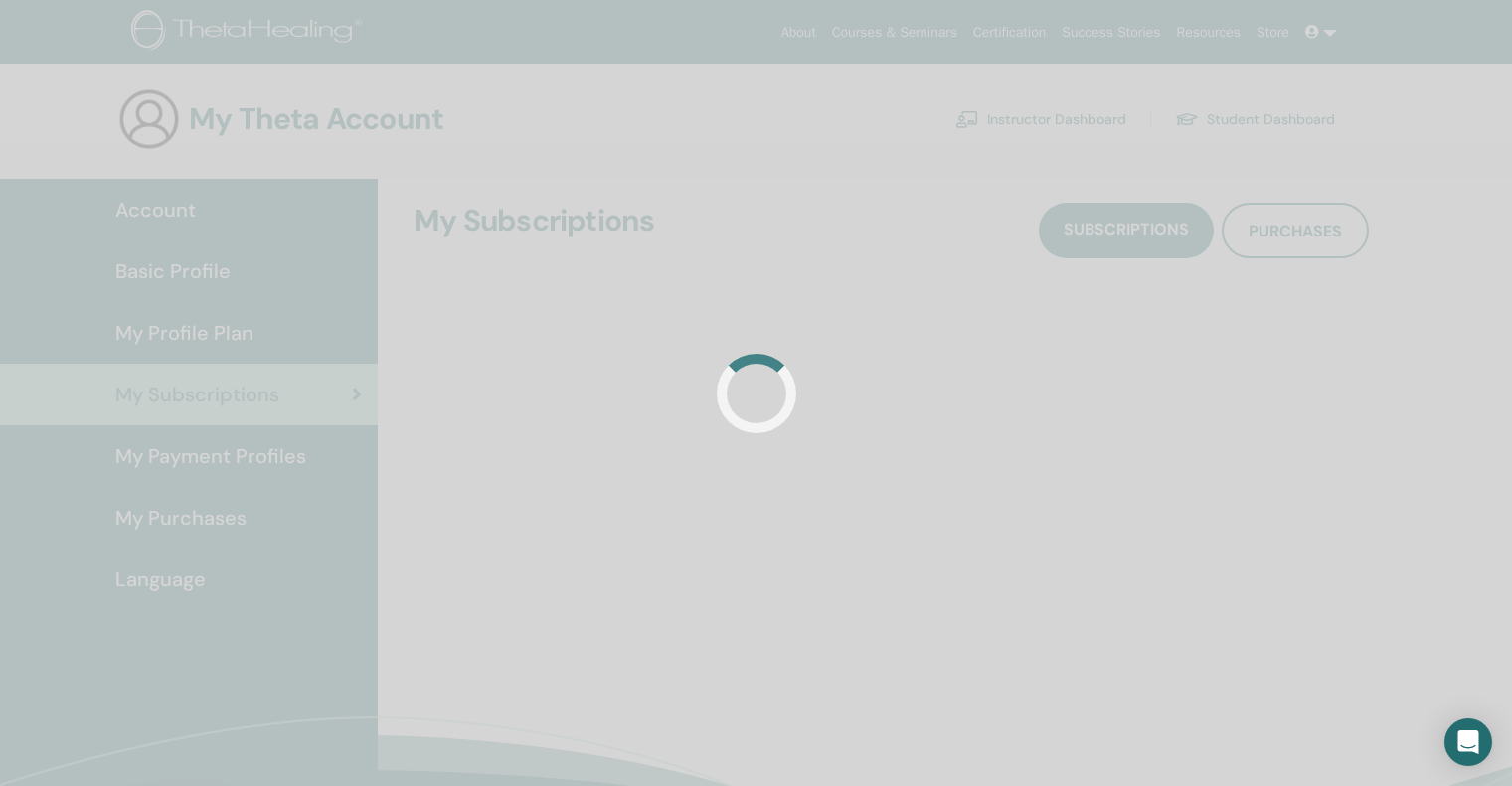 scroll, scrollTop: 0, scrollLeft: 0, axis: both 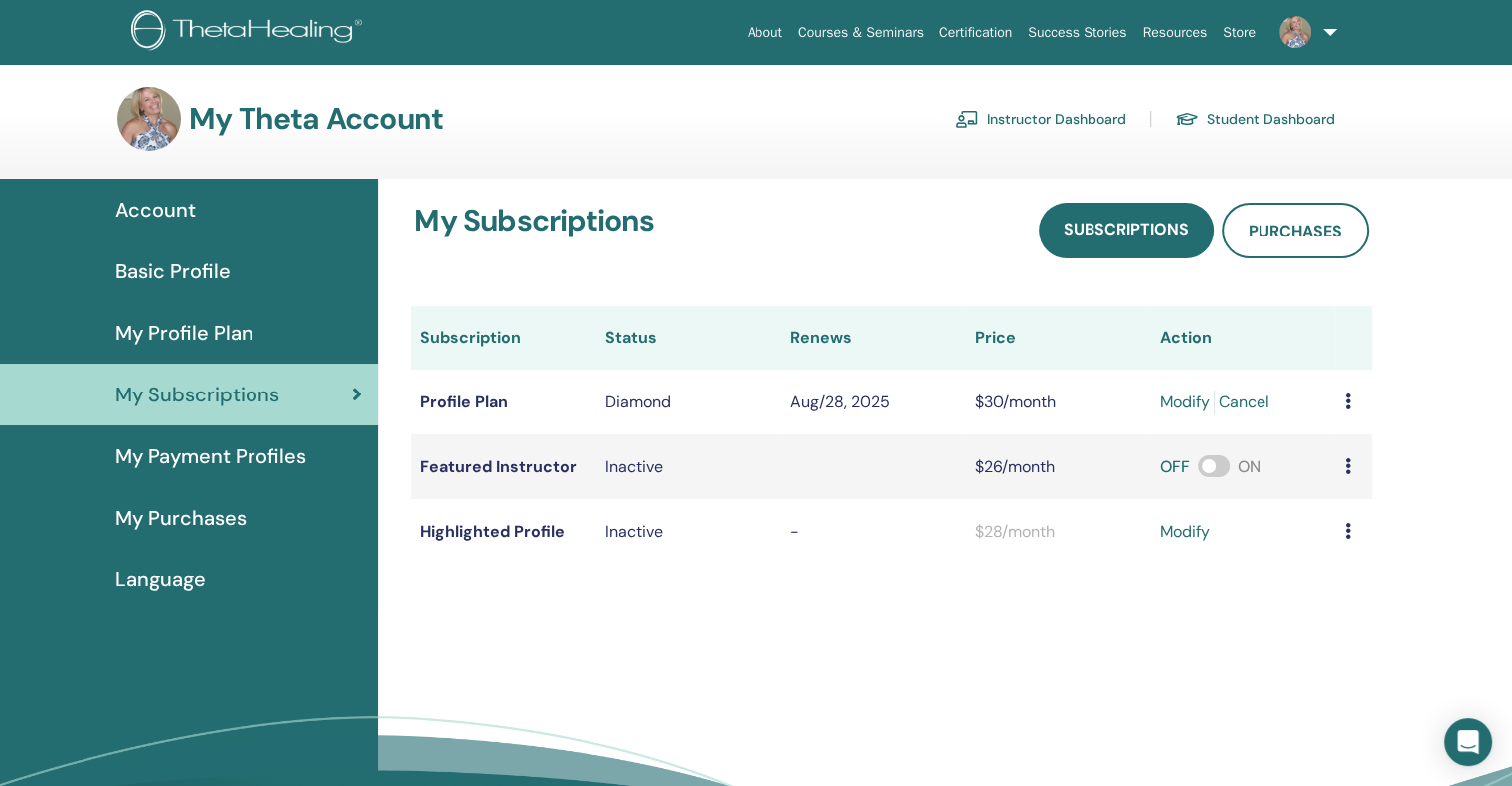 click on "My Profile Plan" at bounding box center (184, 333) 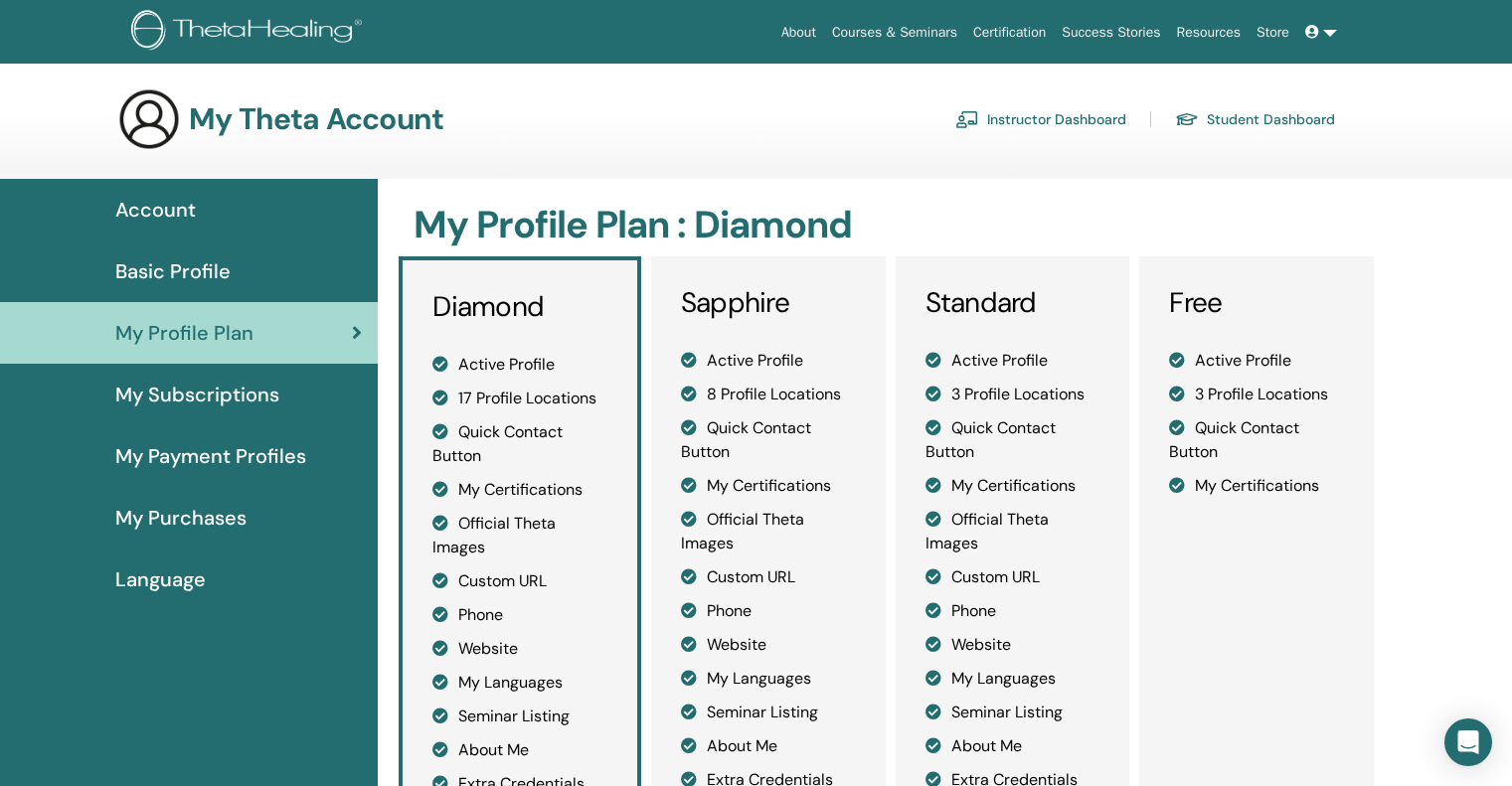 scroll, scrollTop: 0, scrollLeft: 0, axis: both 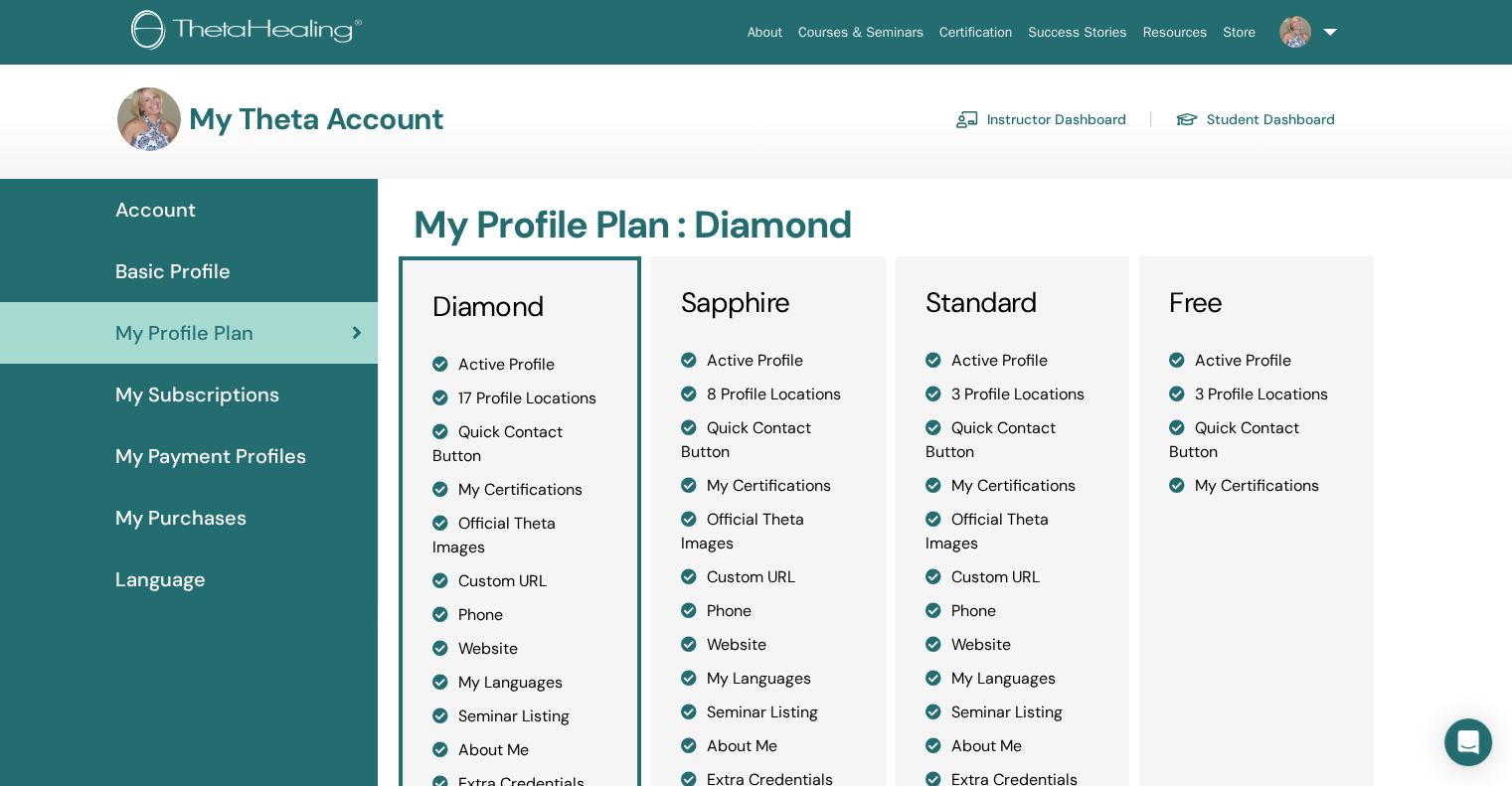 click on "Basic Profile" at bounding box center (173, 271) 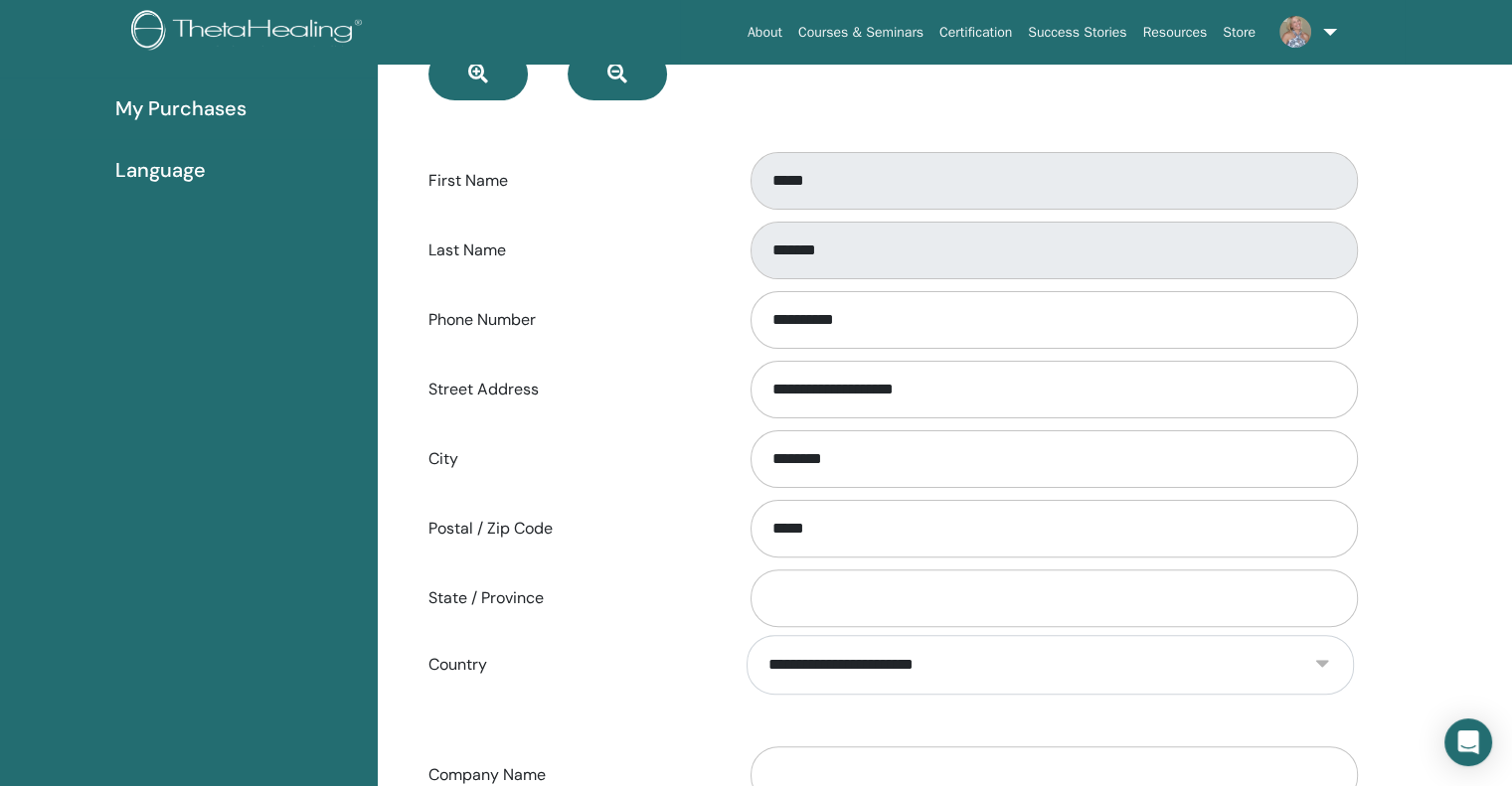 scroll, scrollTop: 0, scrollLeft: 0, axis: both 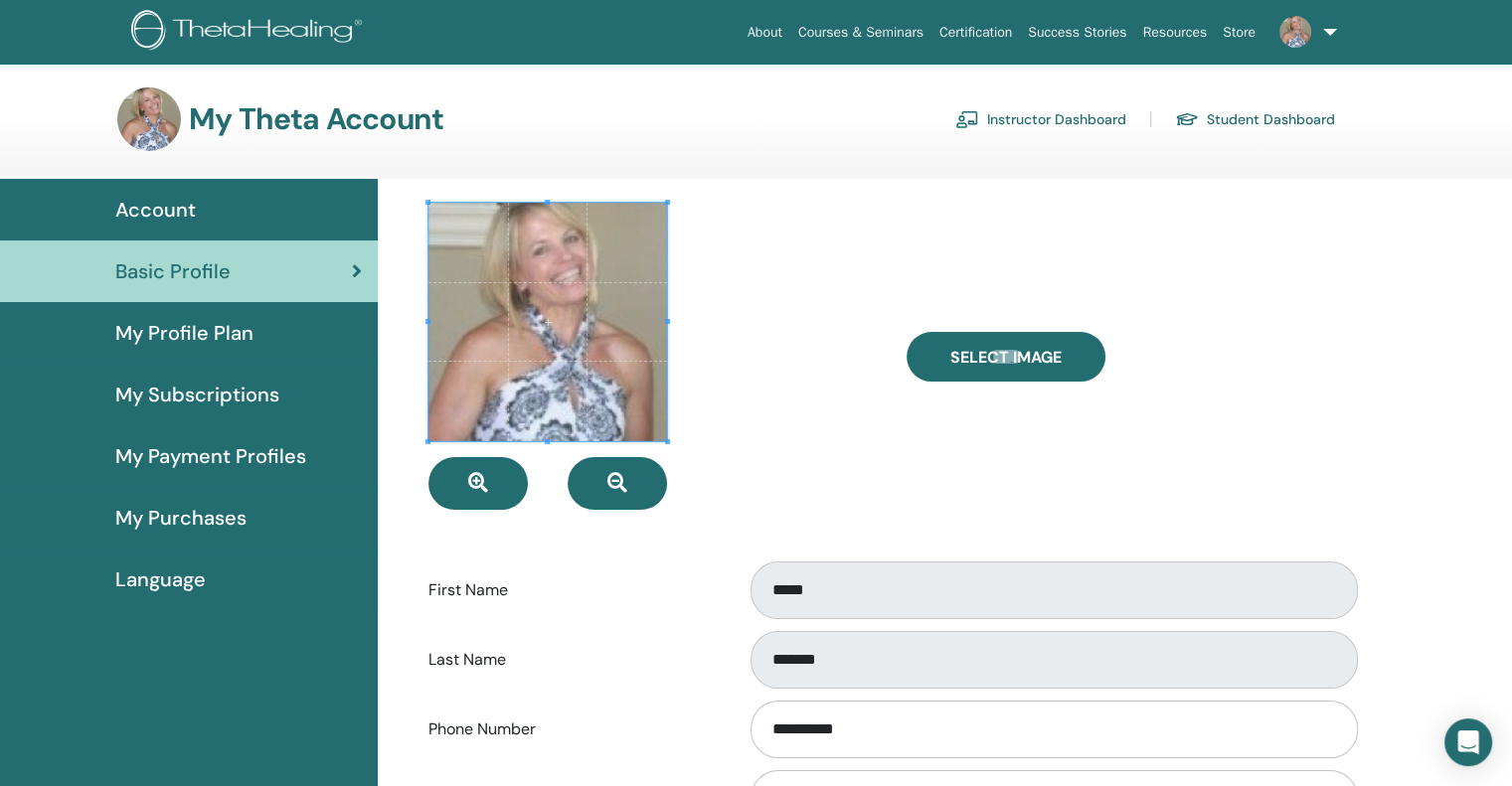 click on "My Profile Plan" at bounding box center (184, 333) 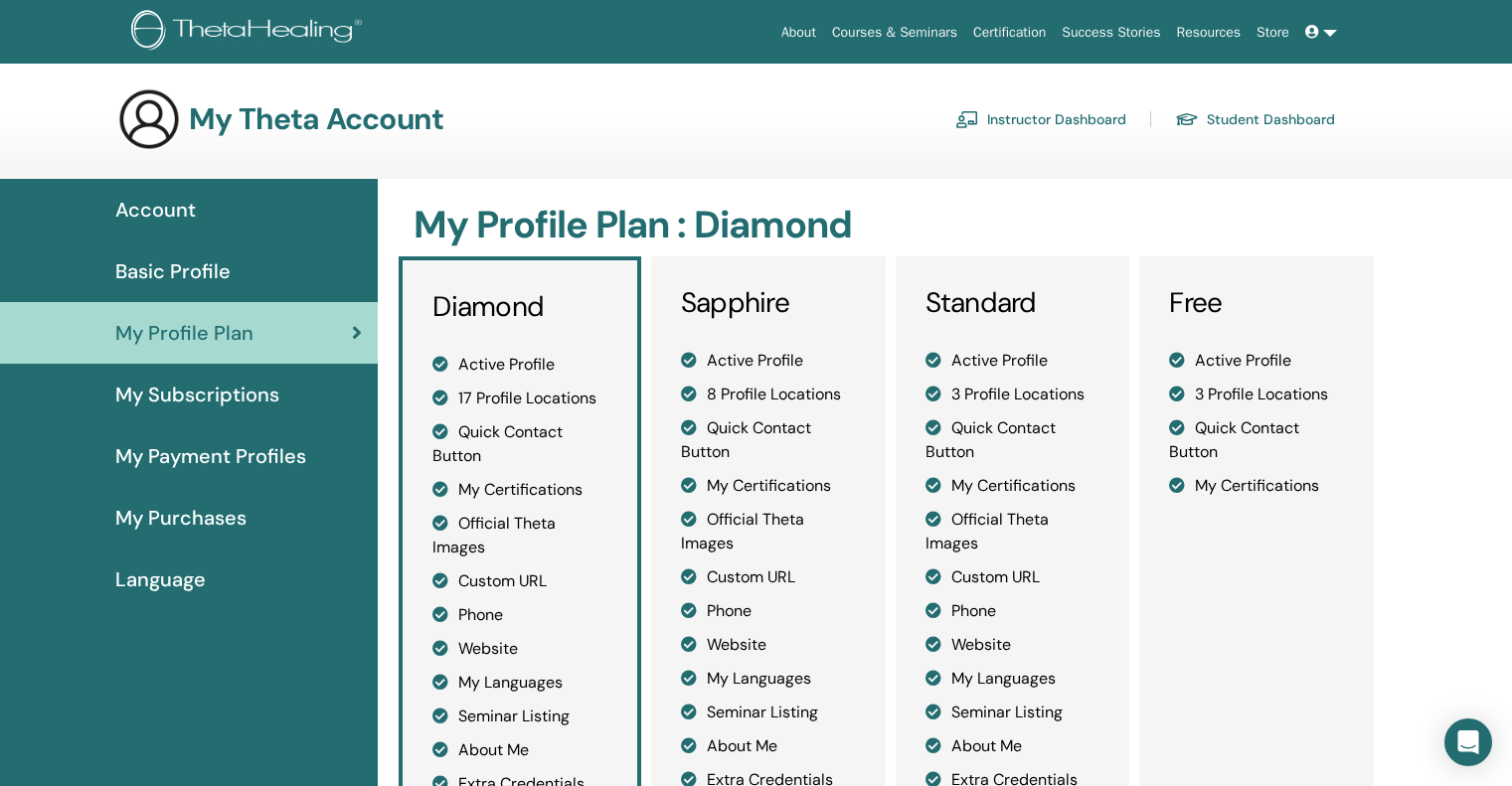 scroll, scrollTop: 0, scrollLeft: 0, axis: both 